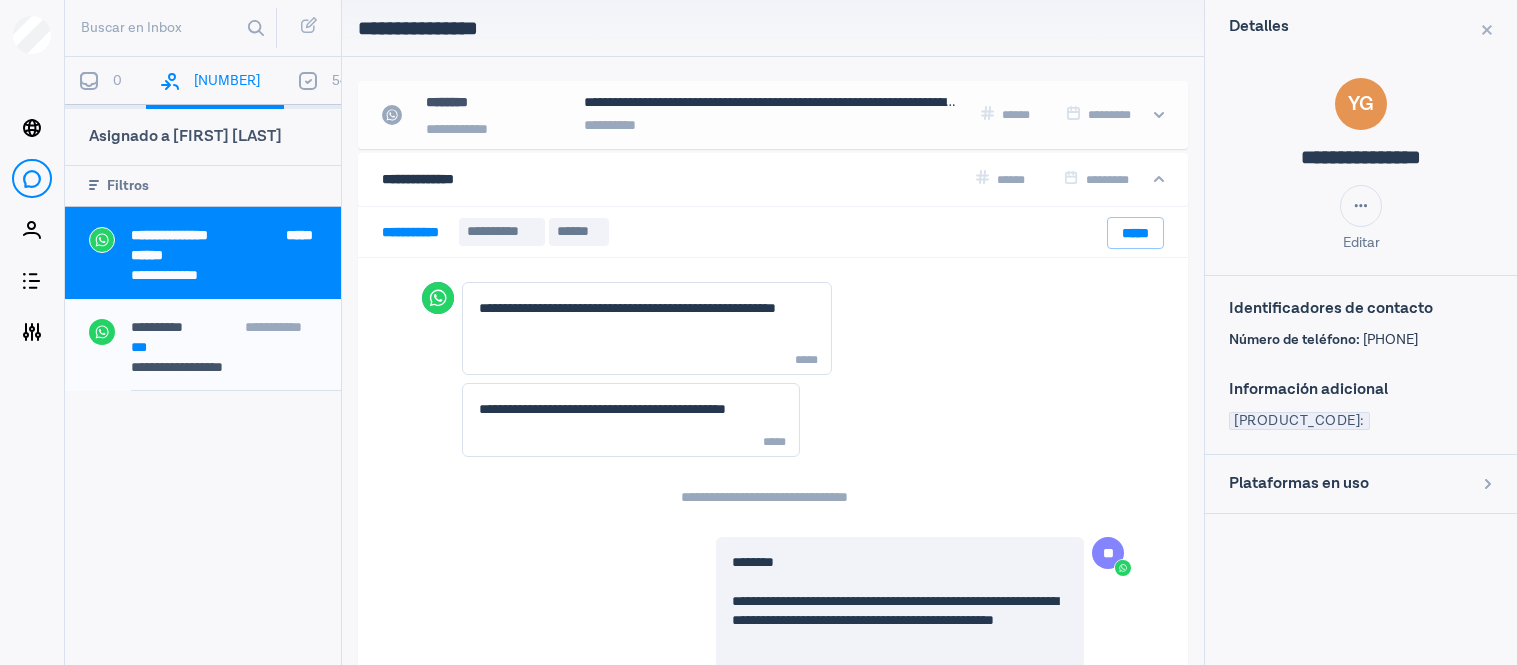 scroll, scrollTop: 0, scrollLeft: 0, axis: both 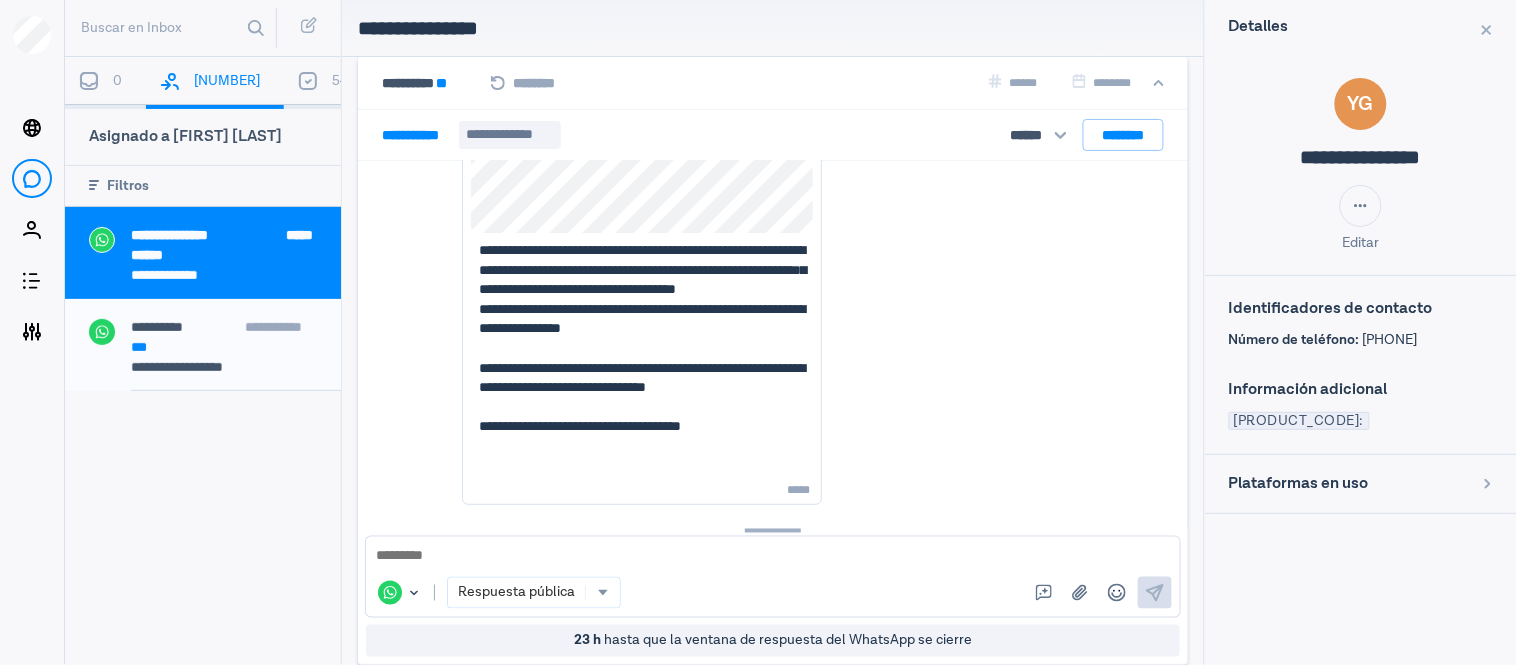 click at bounding box center [773, 557] 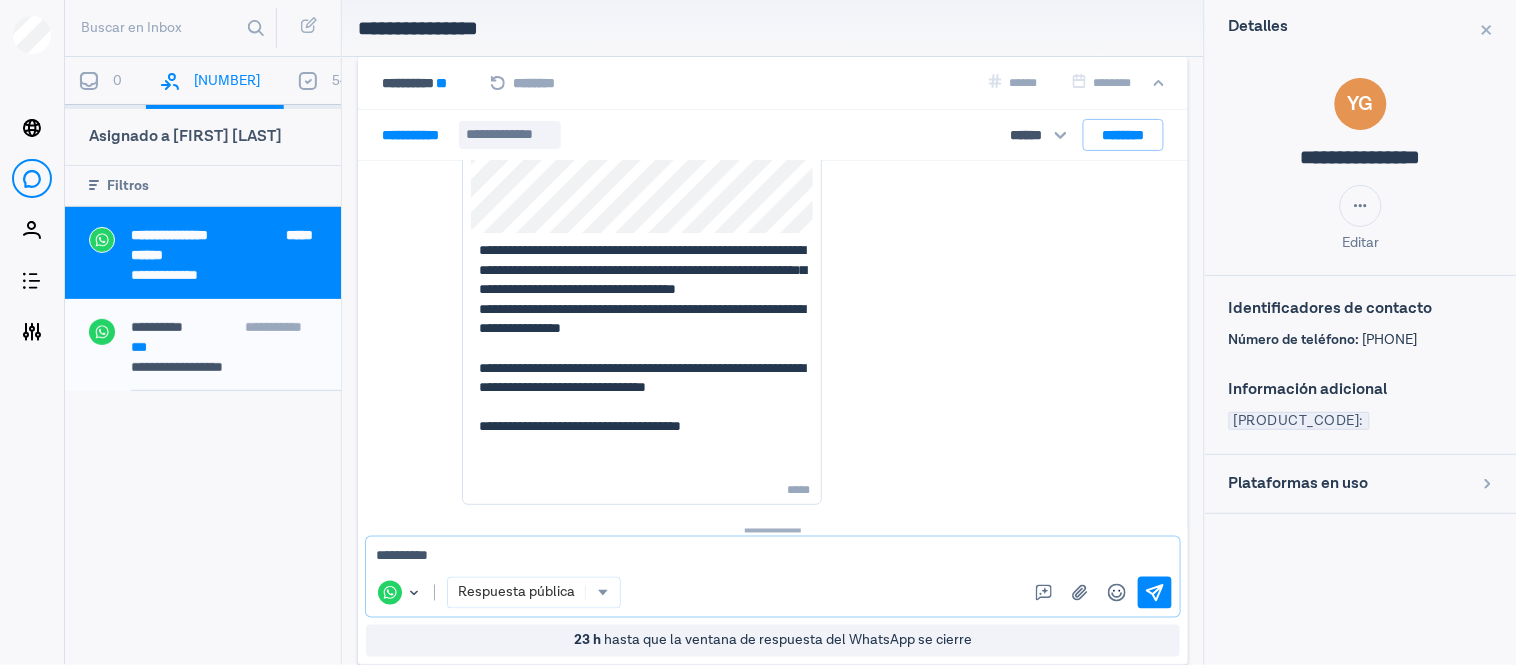 click on "**********" at bounding box center (765, 557) 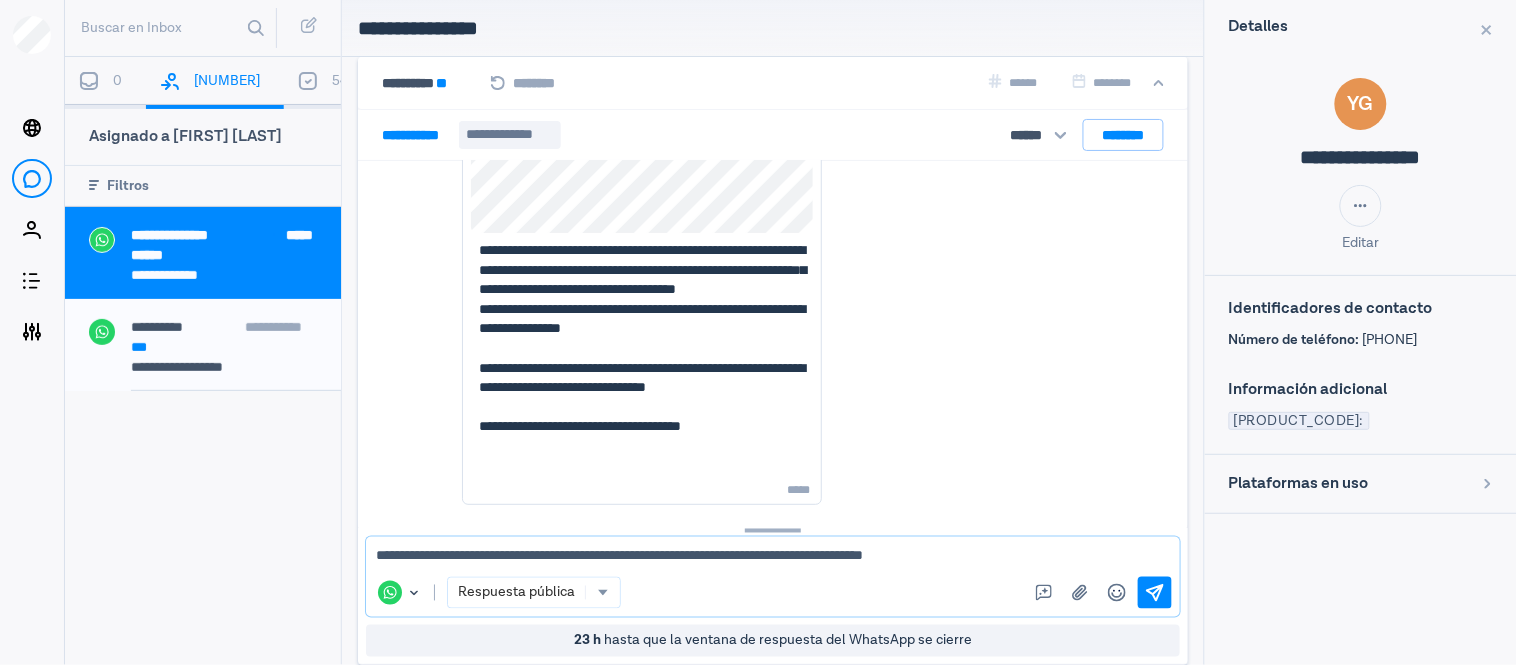 type on "[NAME]" 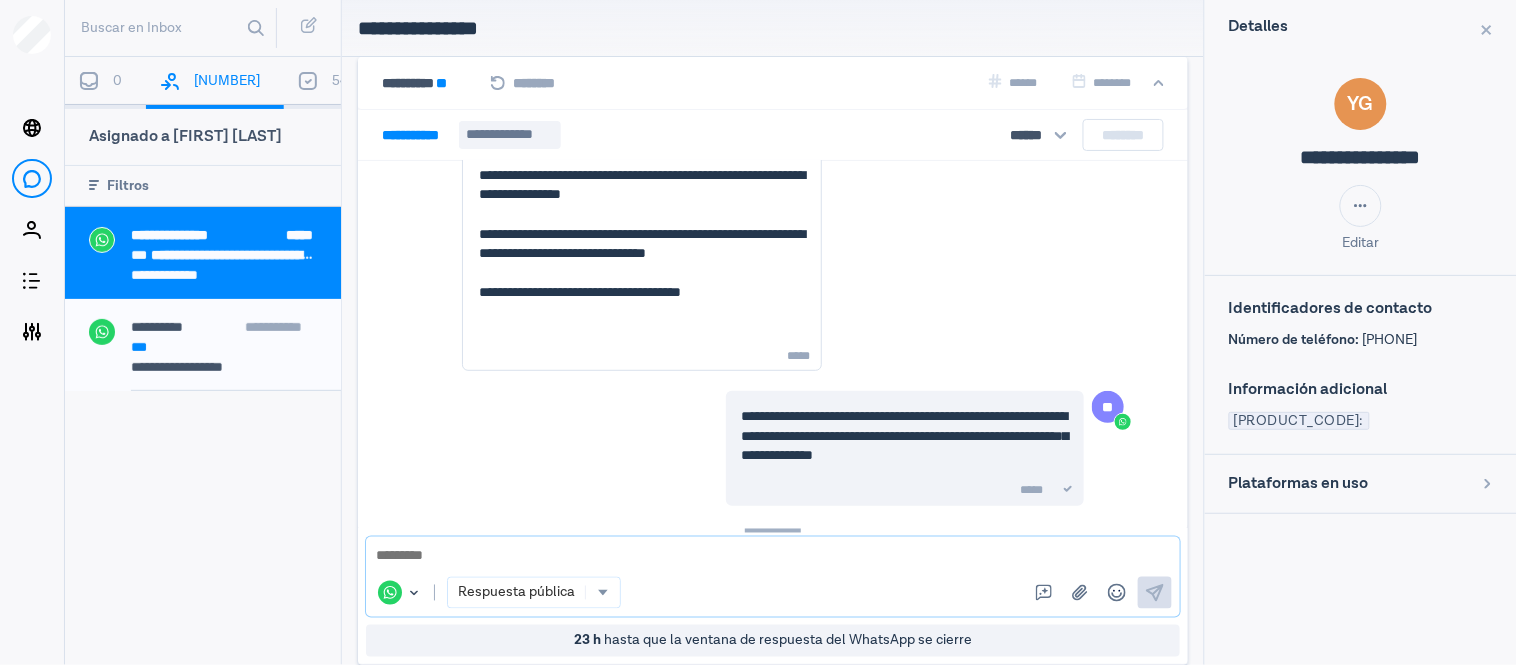 scroll, scrollTop: 2048, scrollLeft: 0, axis: vertical 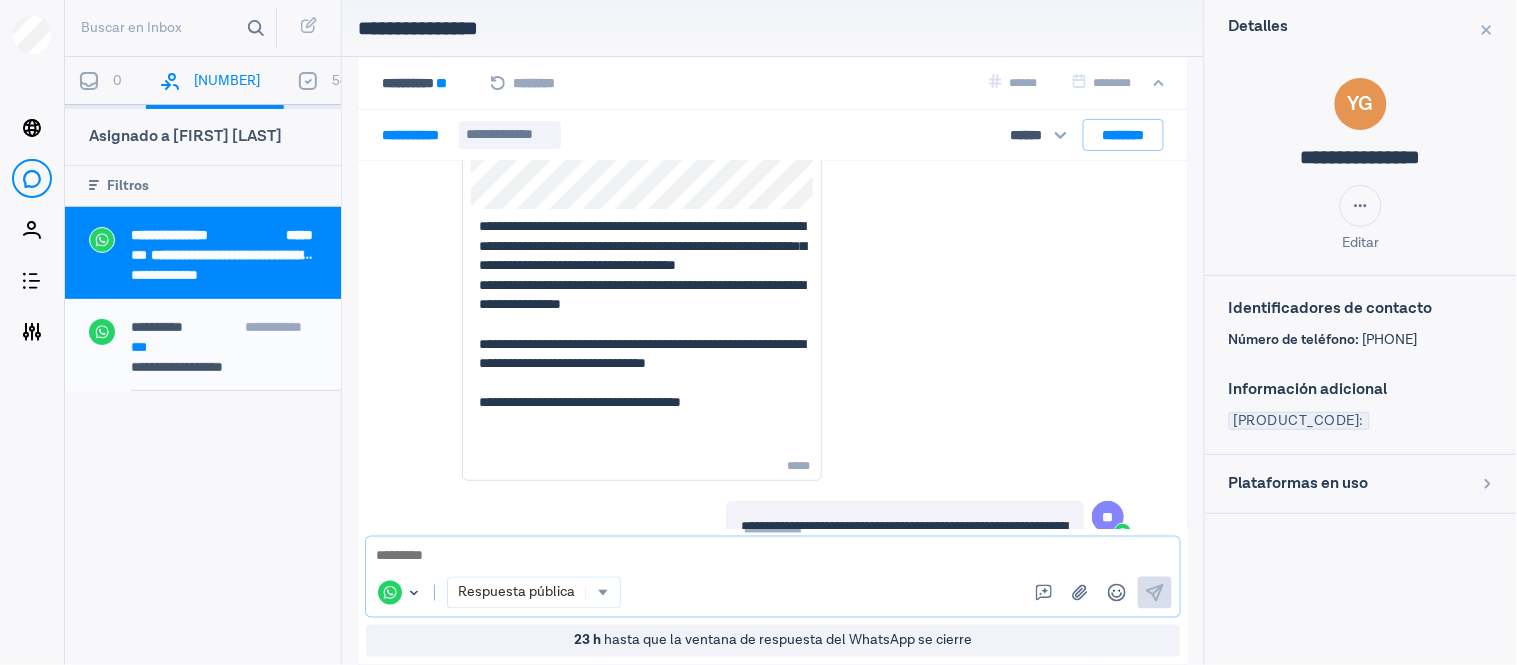type 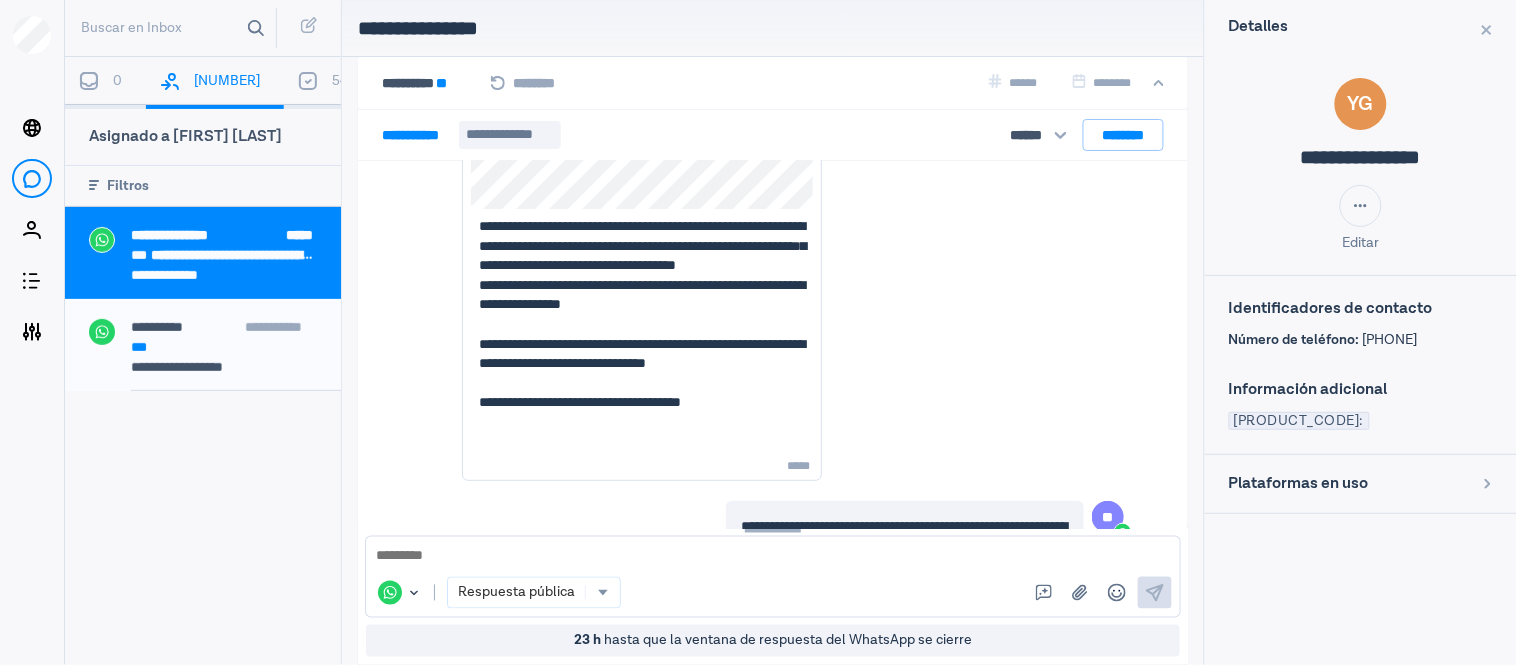 click on "Buscar en Inbox" at bounding box center (131, 28) 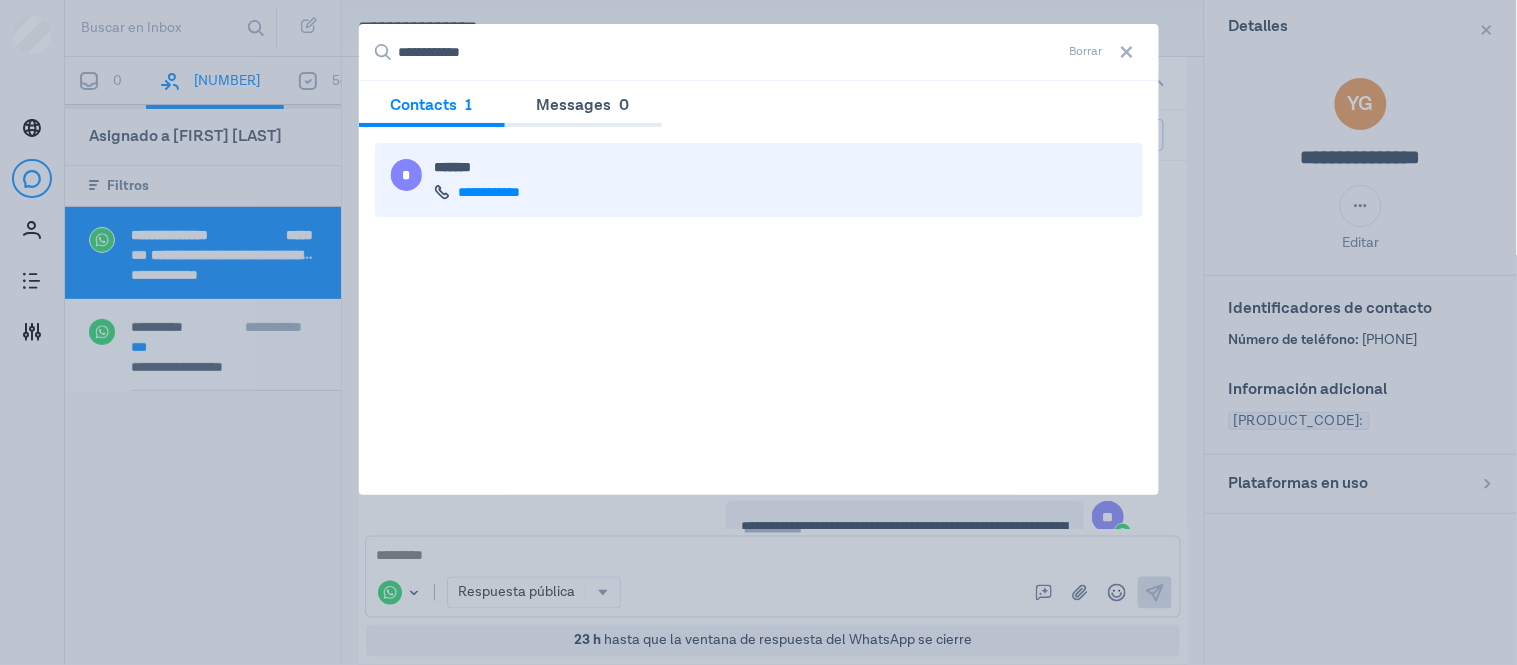 type on "**********" 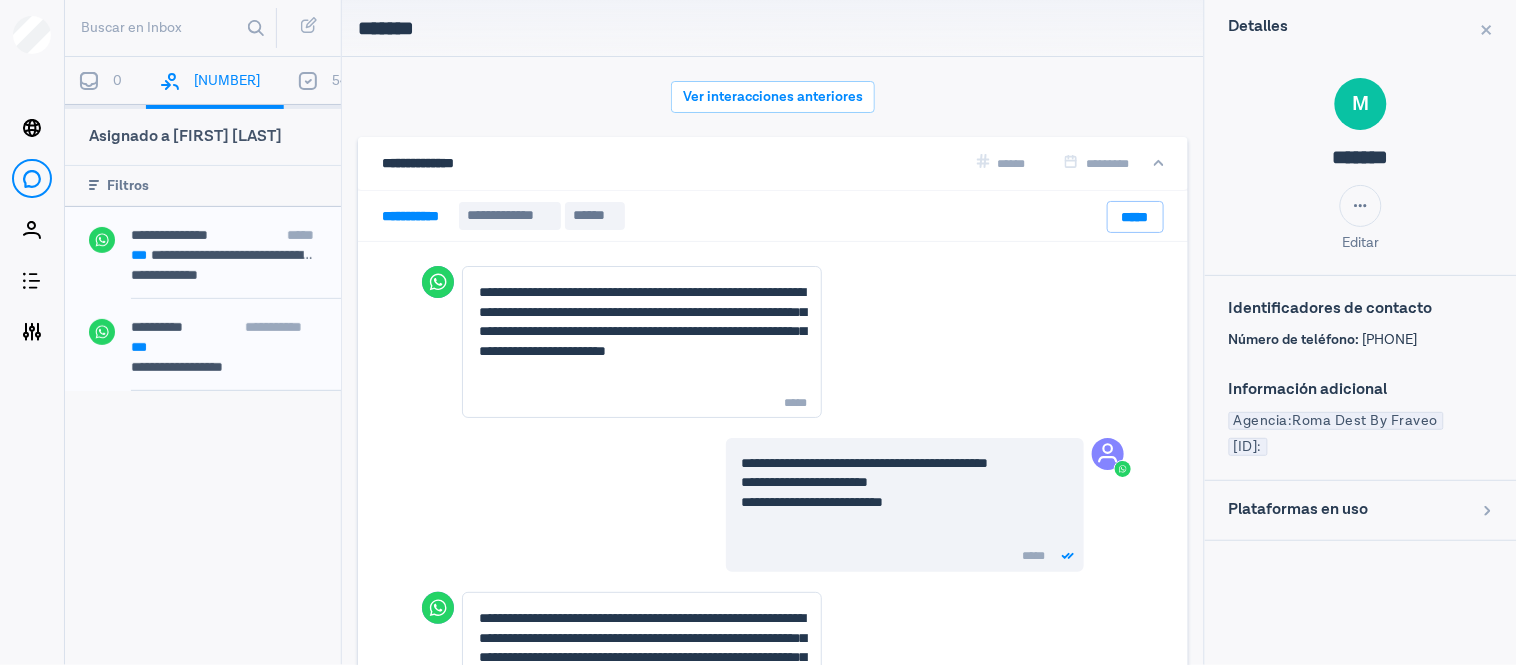 scroll, scrollTop: 80, scrollLeft: 0, axis: vertical 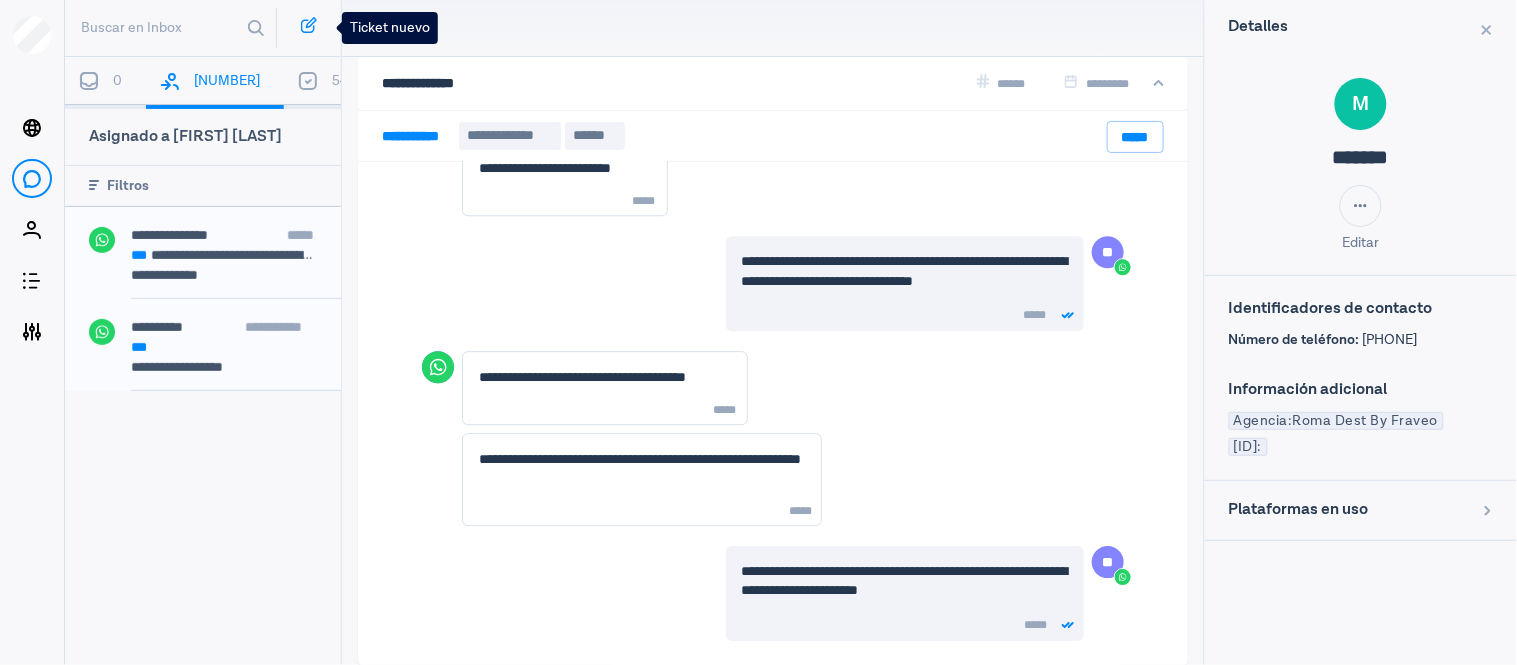 click at bounding box center [309, 25] 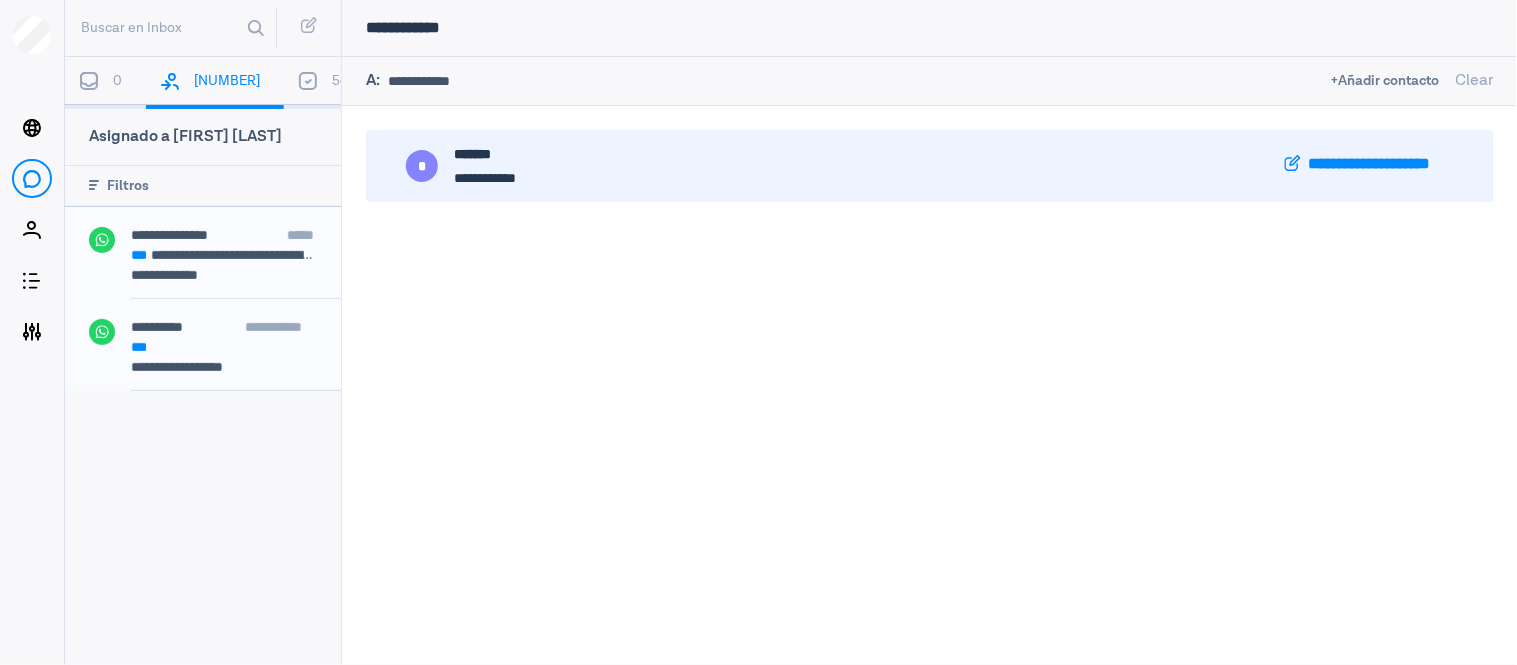 type on "**********" 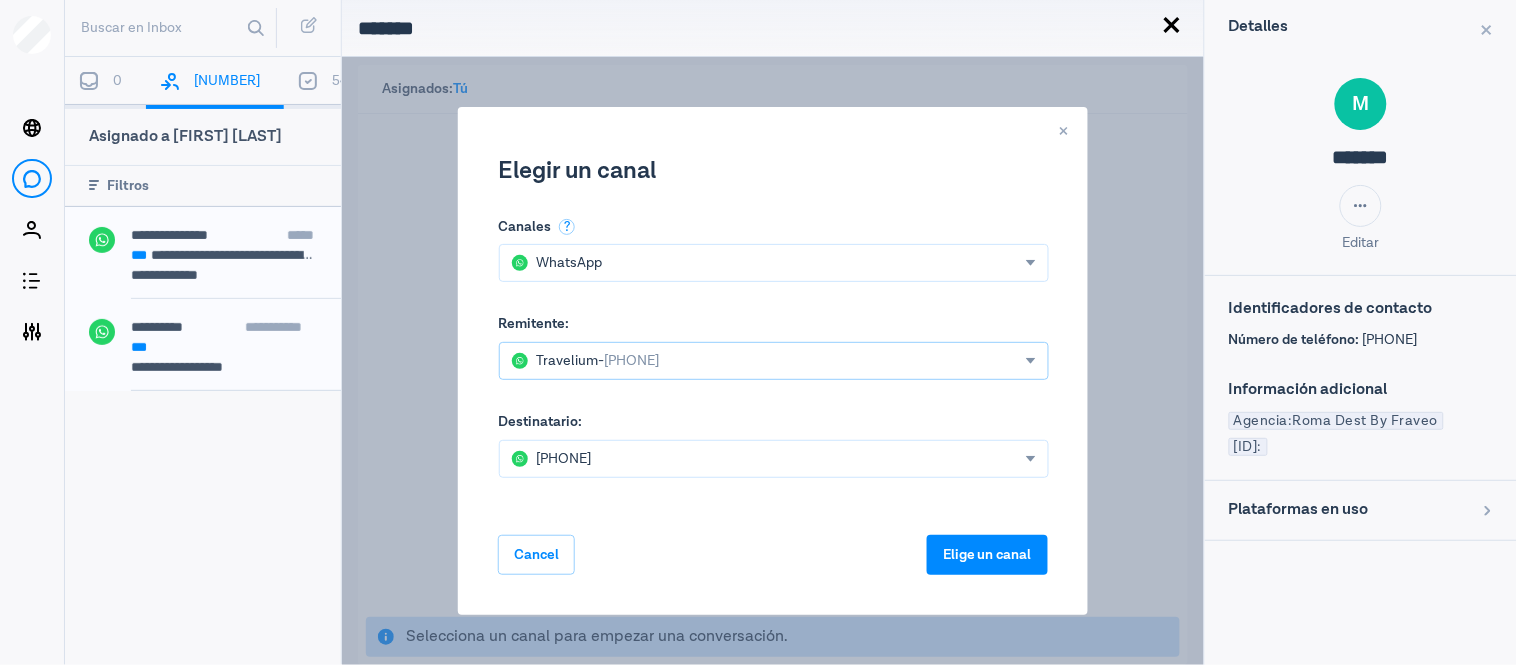 click on "[BRAND]  -  [PHONE]" at bounding box center (774, 361) 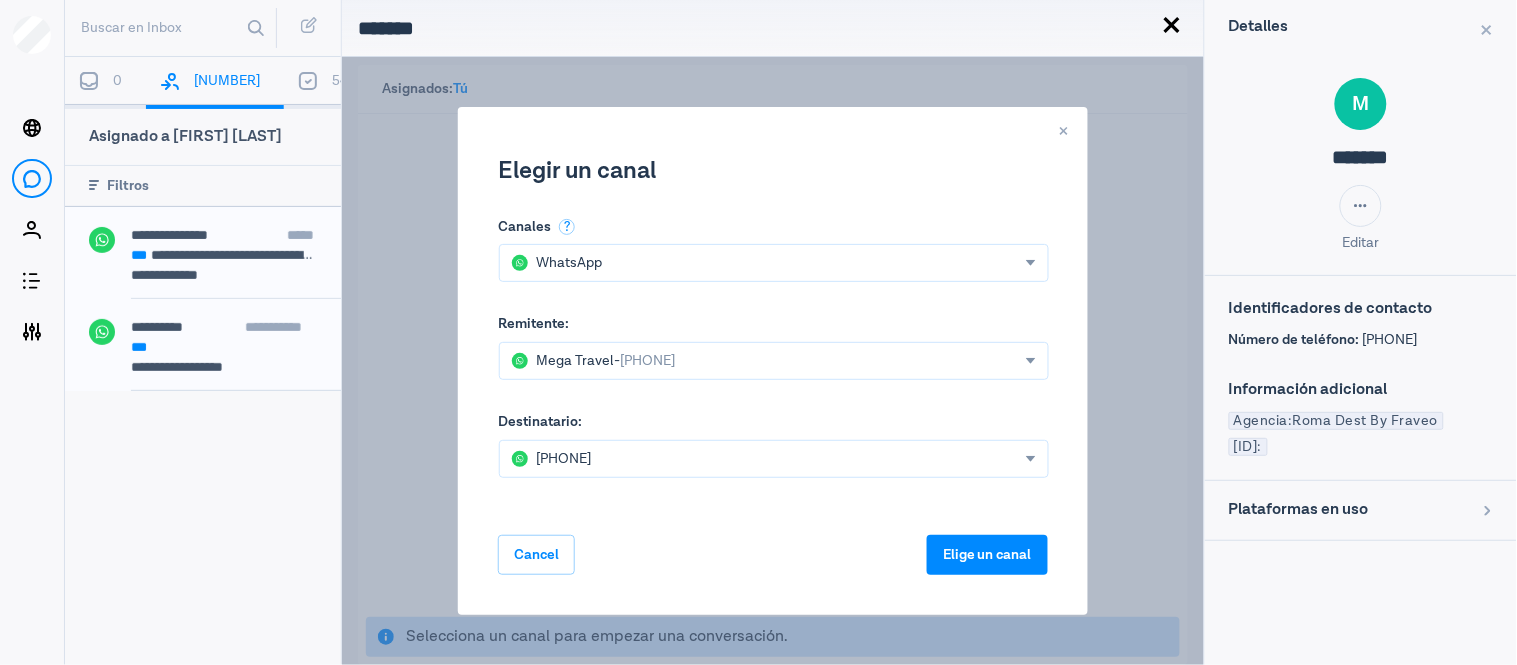 scroll, scrollTop: 20, scrollLeft: 0, axis: vertical 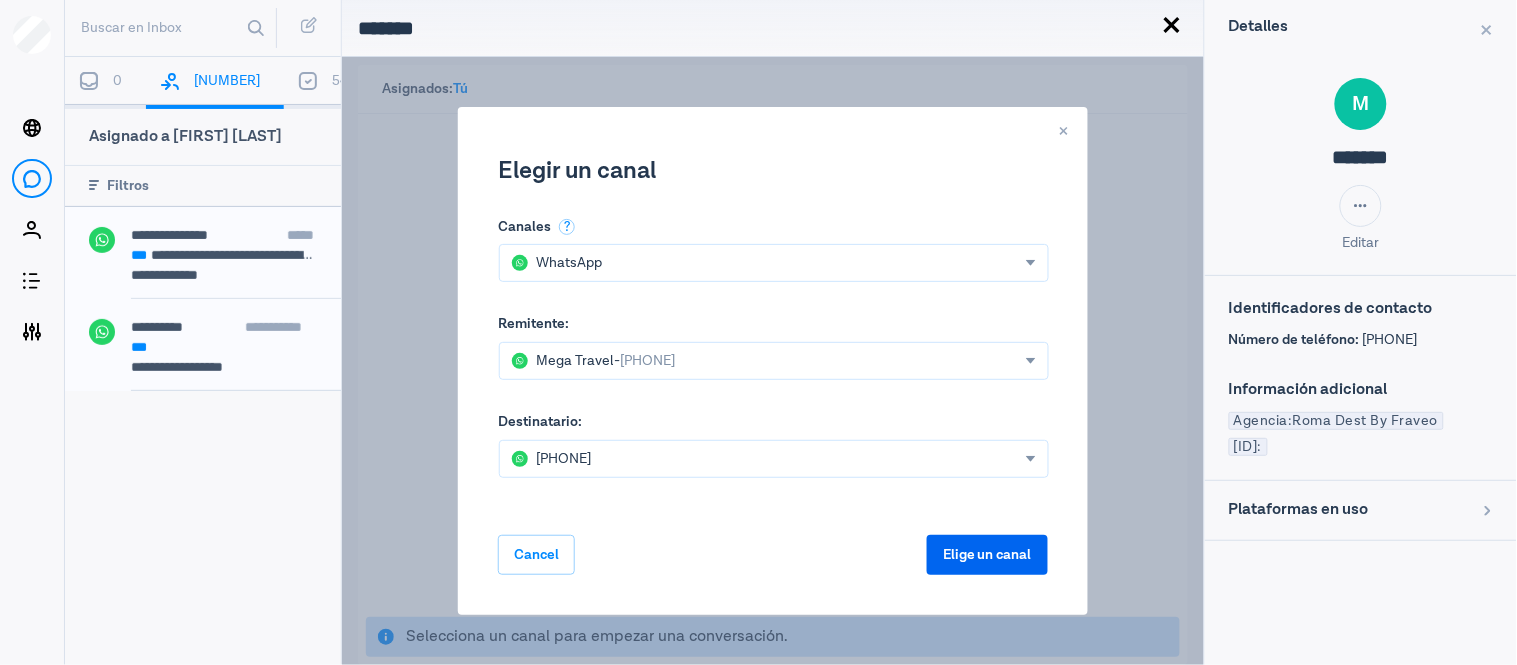 click on "Elige un canal" at bounding box center [987, 555] 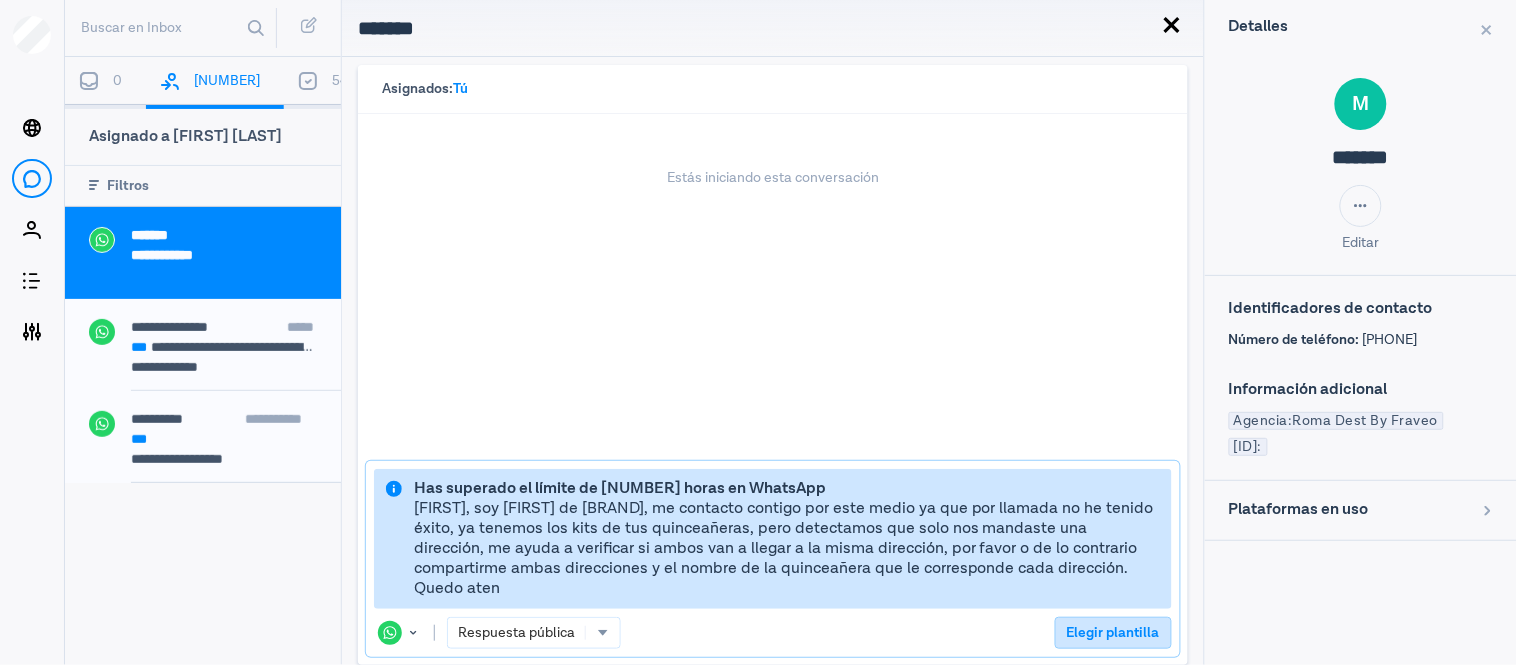 click on "Elegir plantilla" at bounding box center [1113, 633] 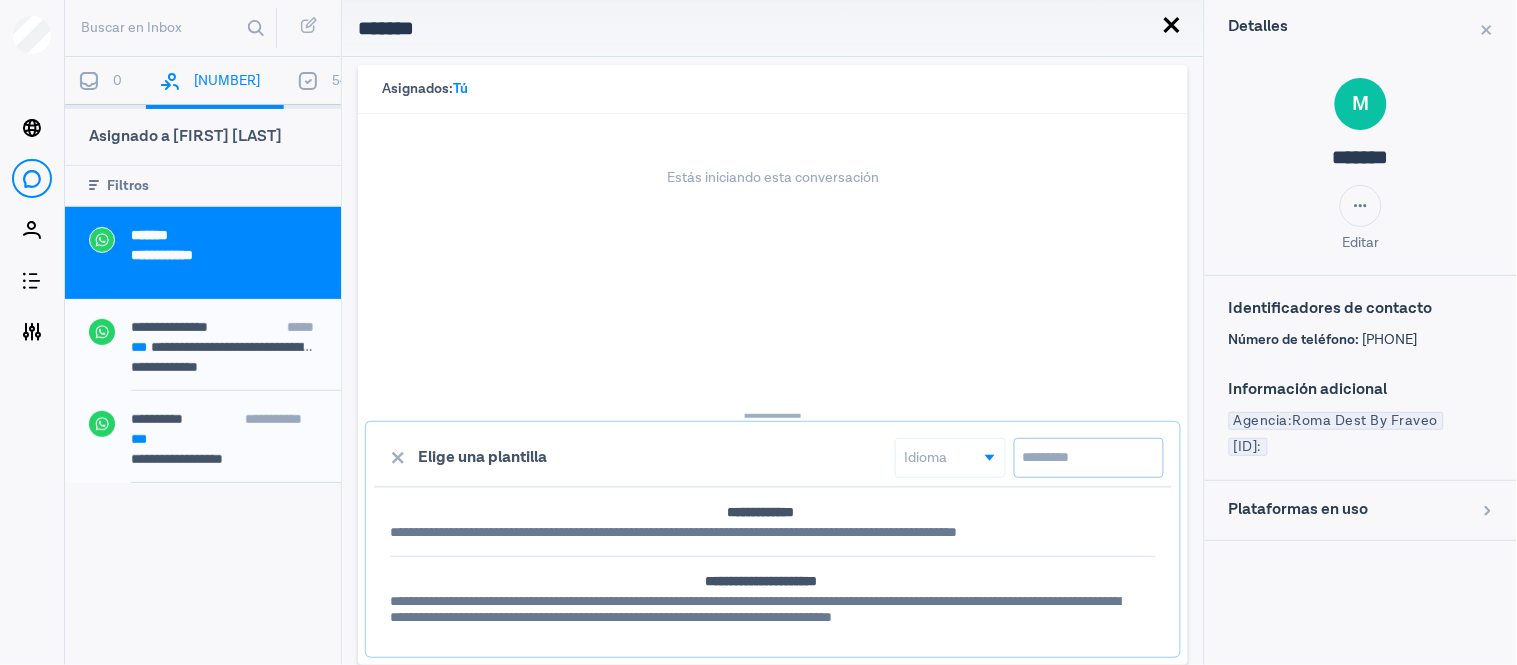 click at bounding box center (1089, 458) 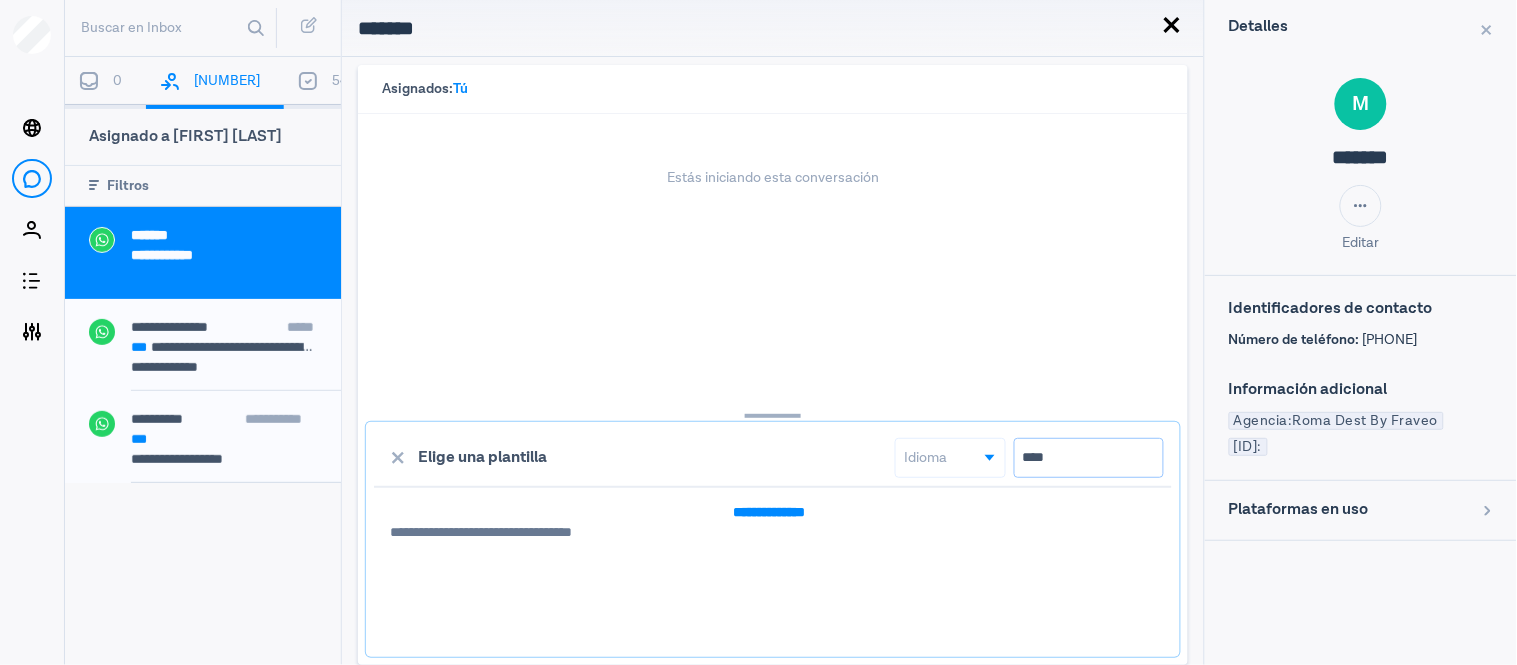 type on "****" 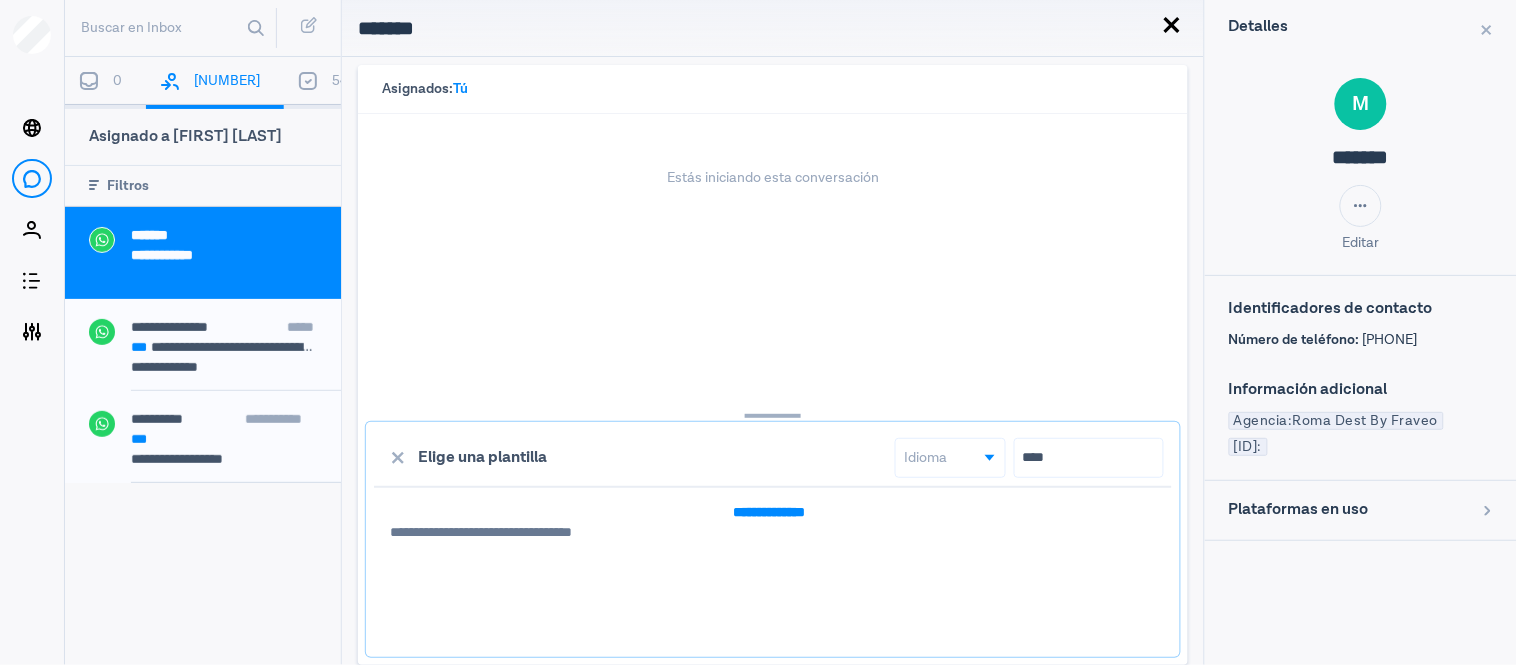 click on "**********" at bounding box center [769, 532] 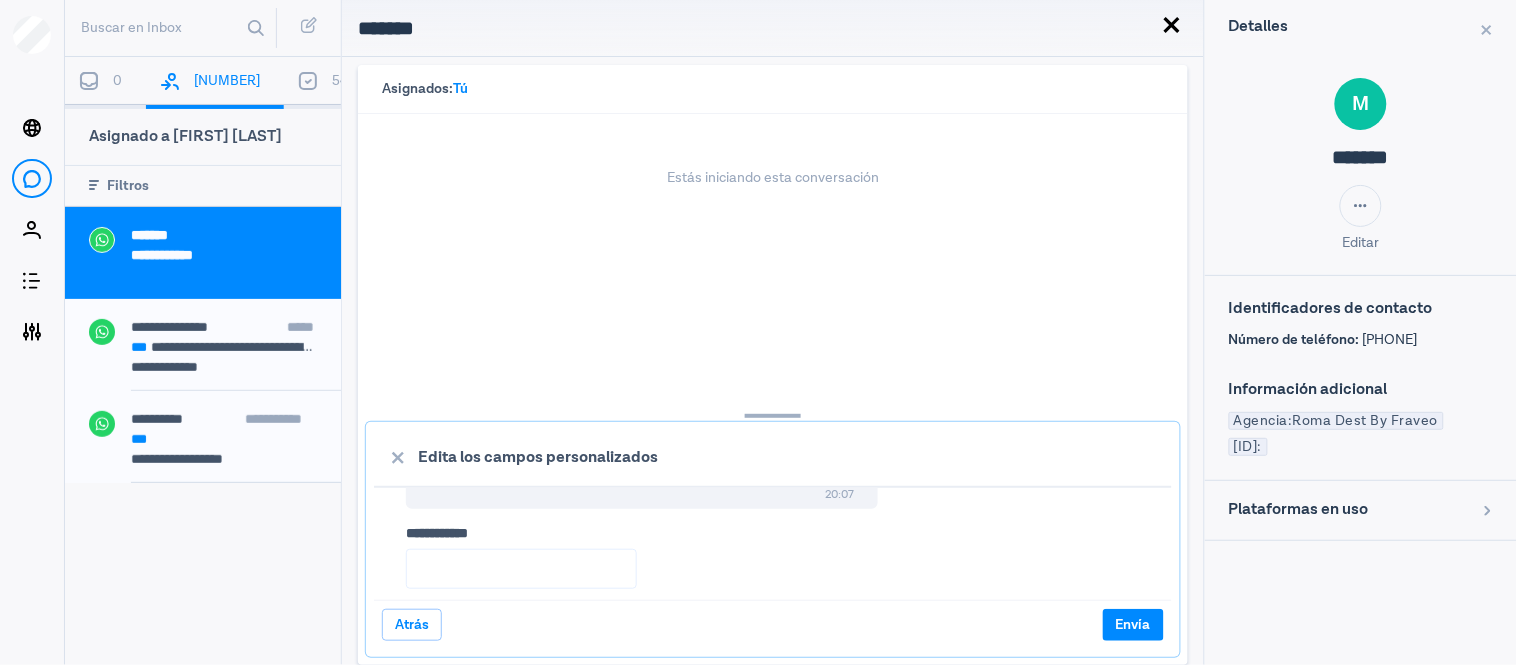 scroll, scrollTop: 103, scrollLeft: 0, axis: vertical 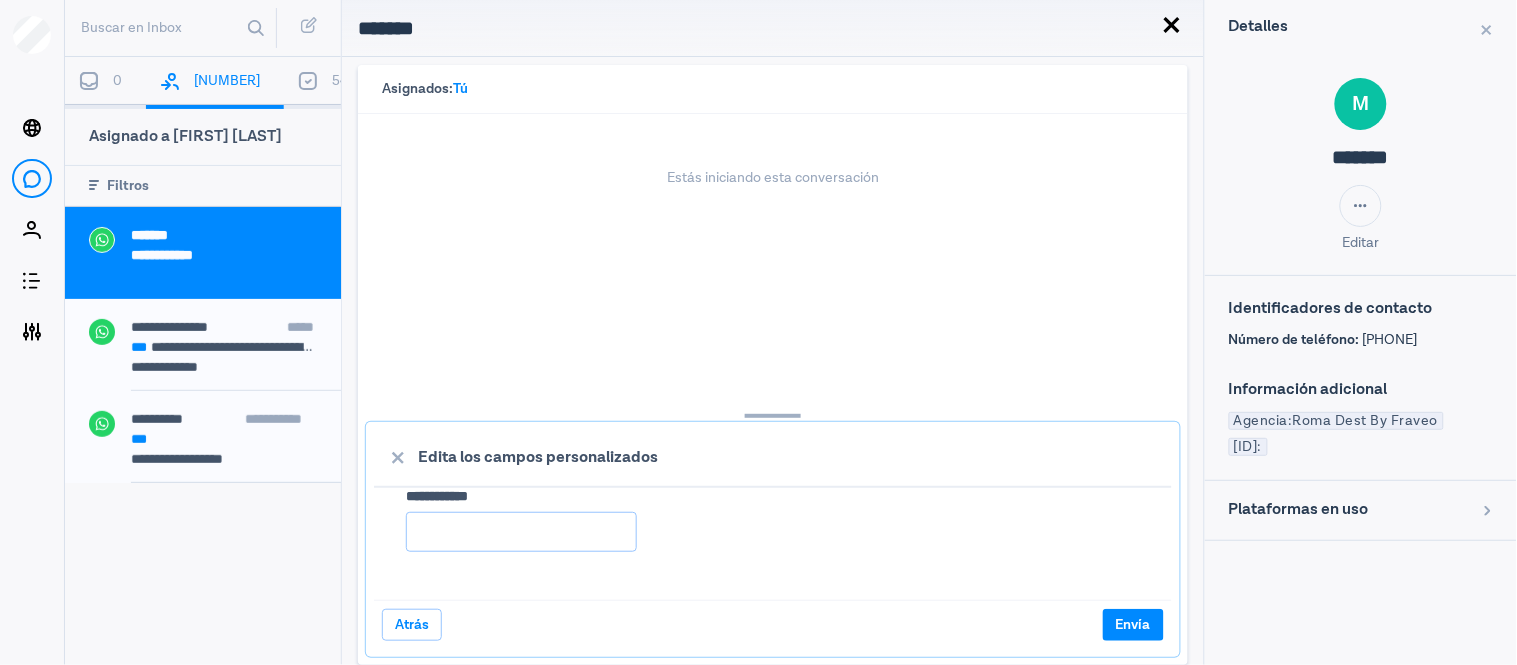 click on "******   *****" at bounding box center [521, 532] 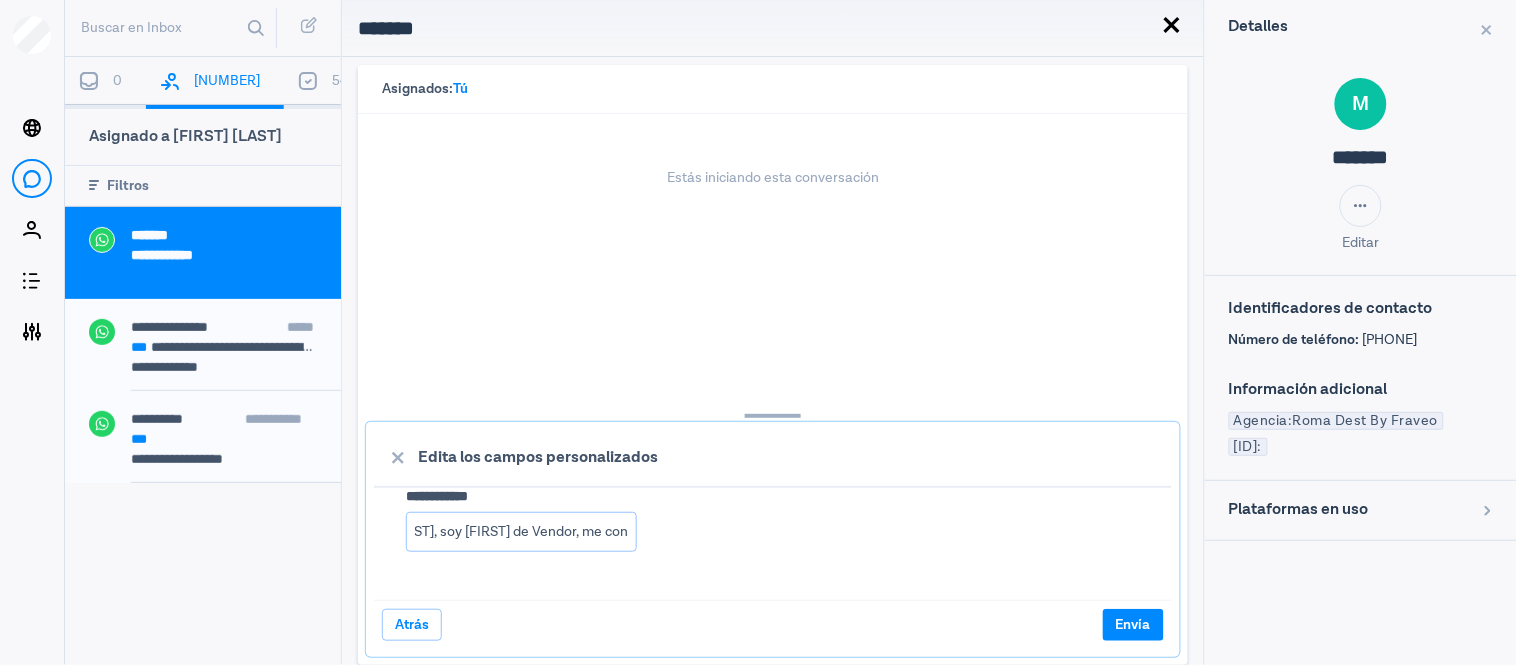 scroll, scrollTop: 0, scrollLeft: 42, axis: horizontal 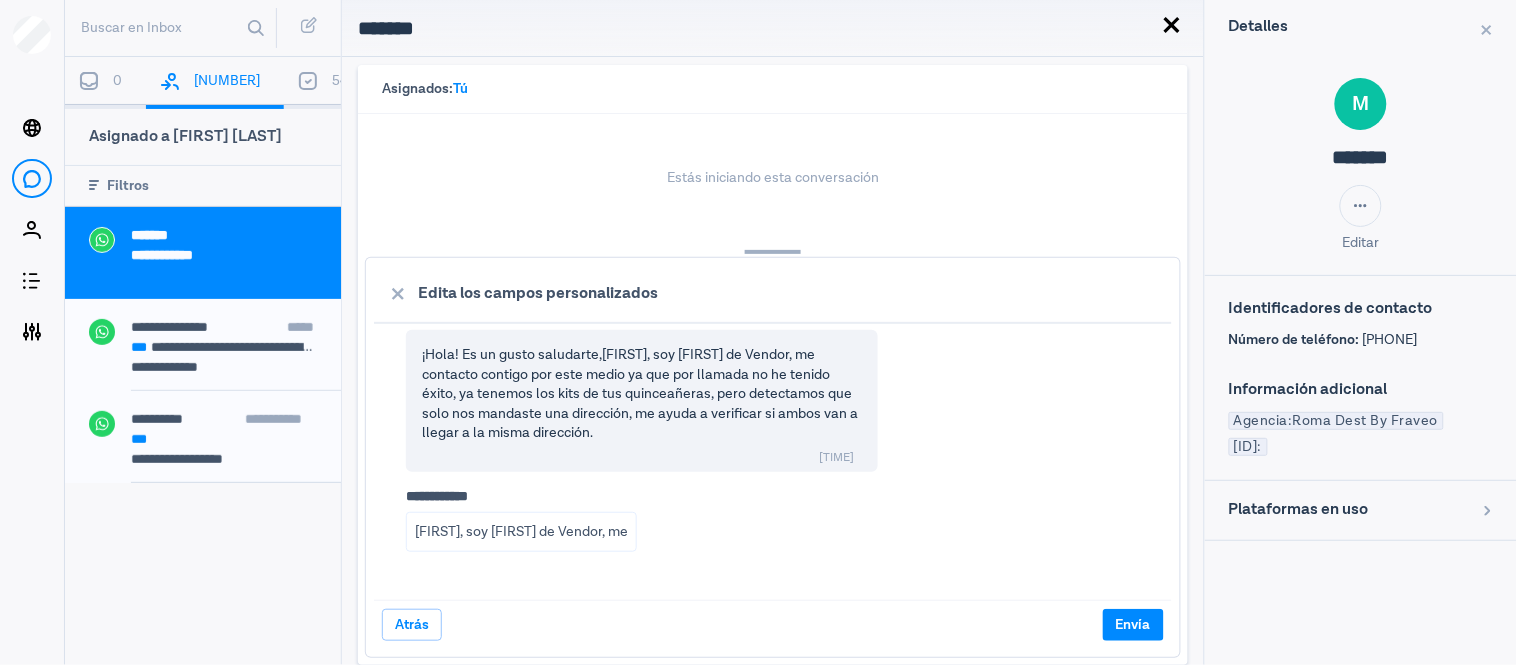 drag, startPoint x: 788, startPoint y: 415, endPoint x: 844, endPoint y: 135, distance: 285.5451 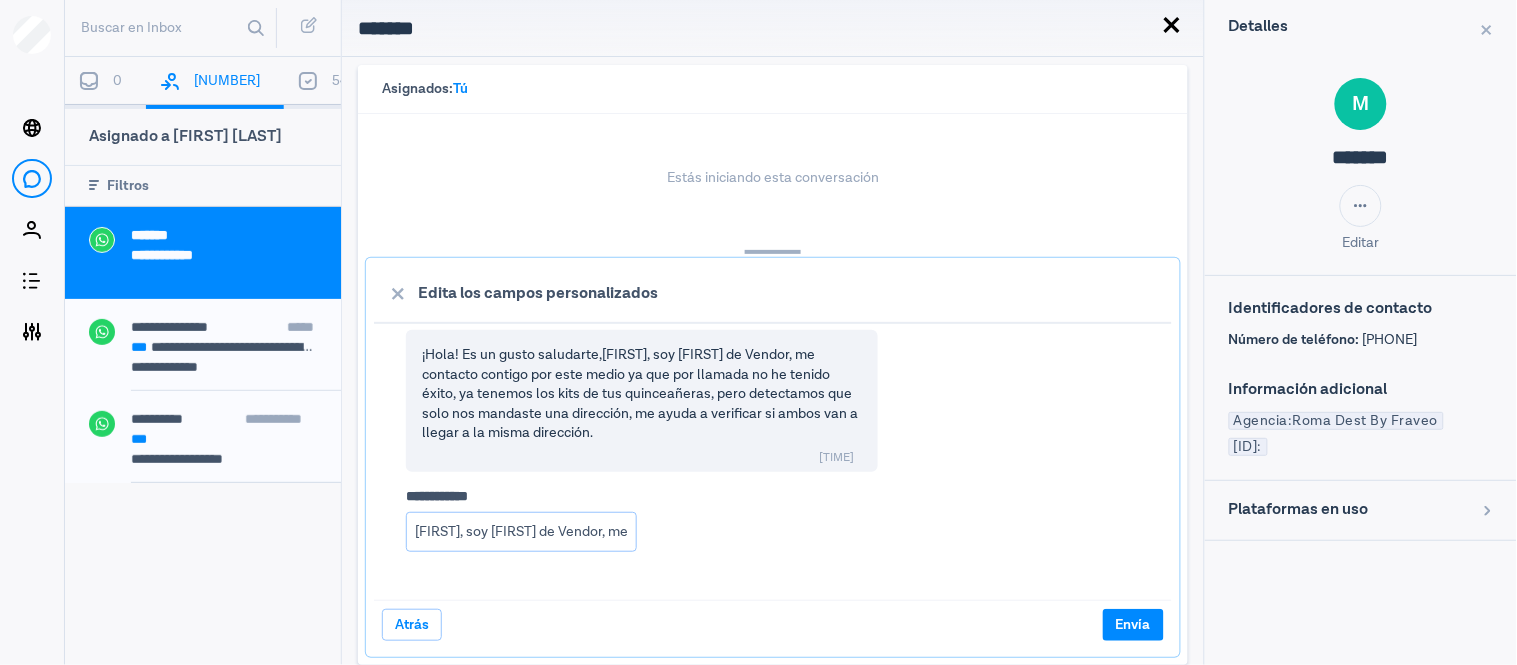 click on "[FIRST], soy [FIRST] de Vendor, me contacto contigo por este medio ya que por llamada no he tenido éxito, ya tenemos los kits de tus quinceañeras, pero detectamos que solo nos mandaste una dirección, me ayuda a verificar si ambos van a llegar a la misma dirección" at bounding box center [521, 532] 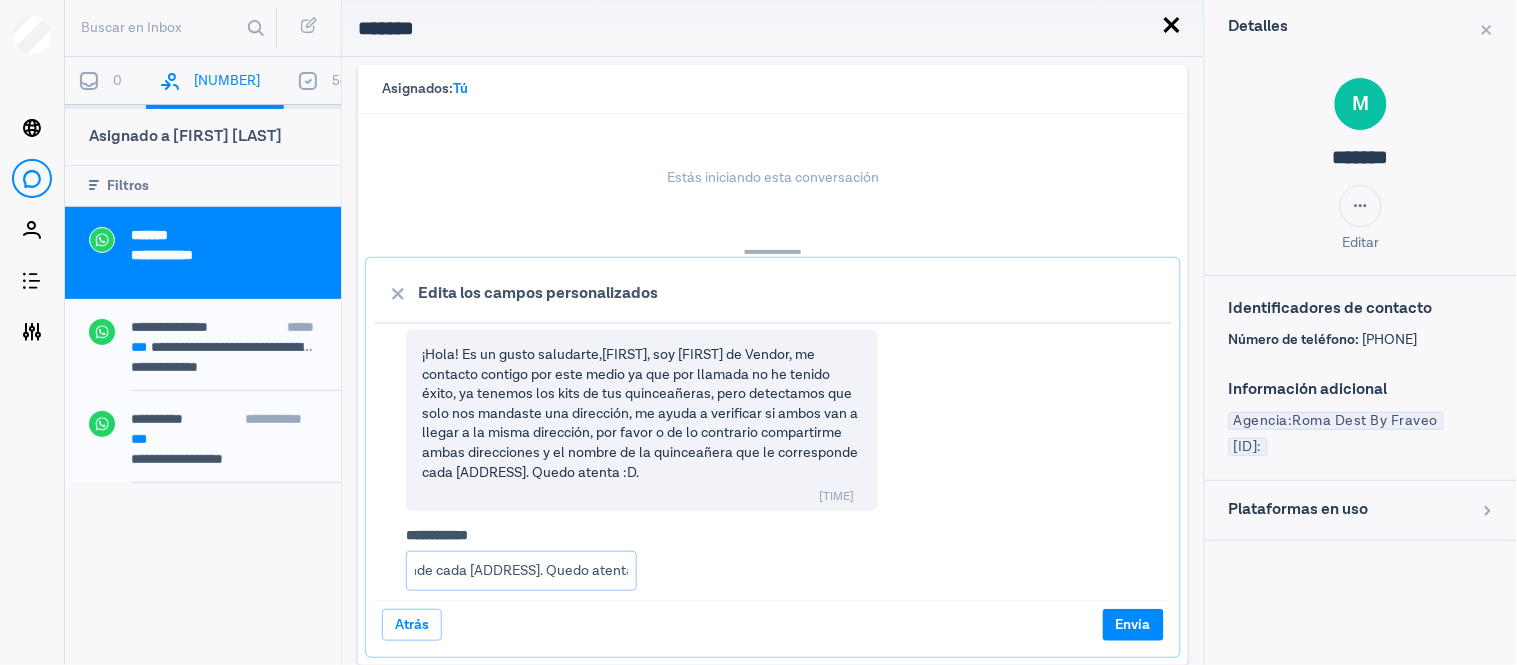 scroll, scrollTop: 0, scrollLeft: 2350, axis: horizontal 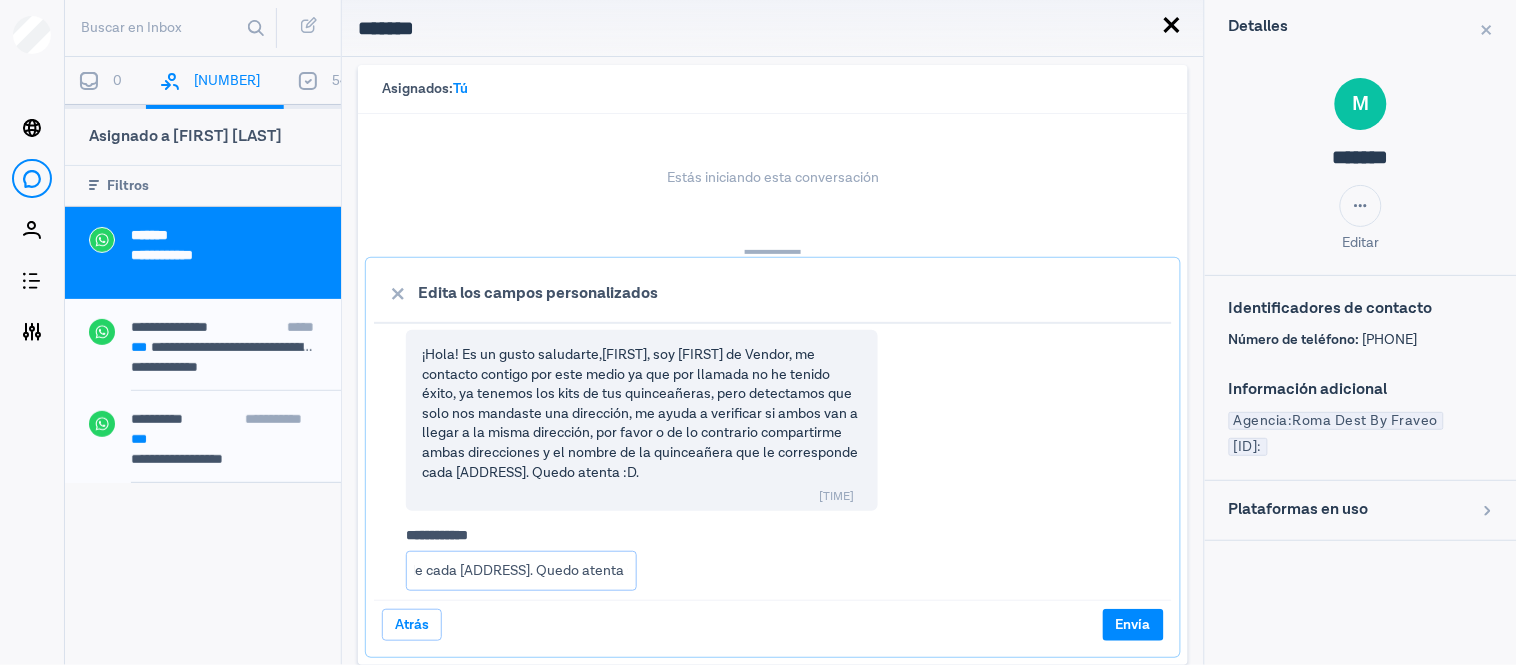 type on "[FIRST], soy [FIRST] de Vendor, me contacto contigo por este medio ya que por llamada no he tenido éxito, ya tenemos los kits de tus quinceañeras, pero detectamos que solo nos mandaste una dirección, me ayuda a verificar si ambos van a llegar a la misma dirección, por favor o de lo contrario compartirme ambas direcciones y el nombre de la quinceañera que le corresponde cada [ADDRESS]. Quedo atenta :D" 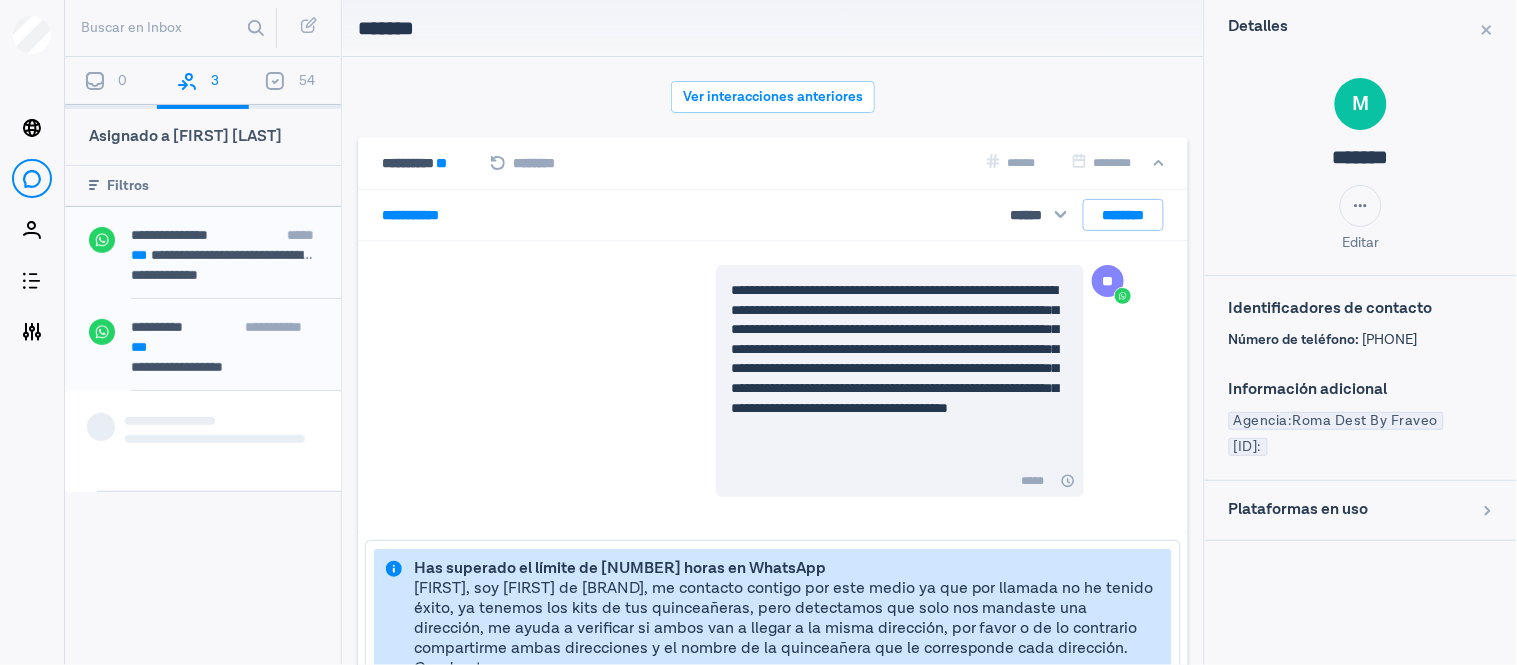 scroll, scrollTop: 80, scrollLeft: 0, axis: vertical 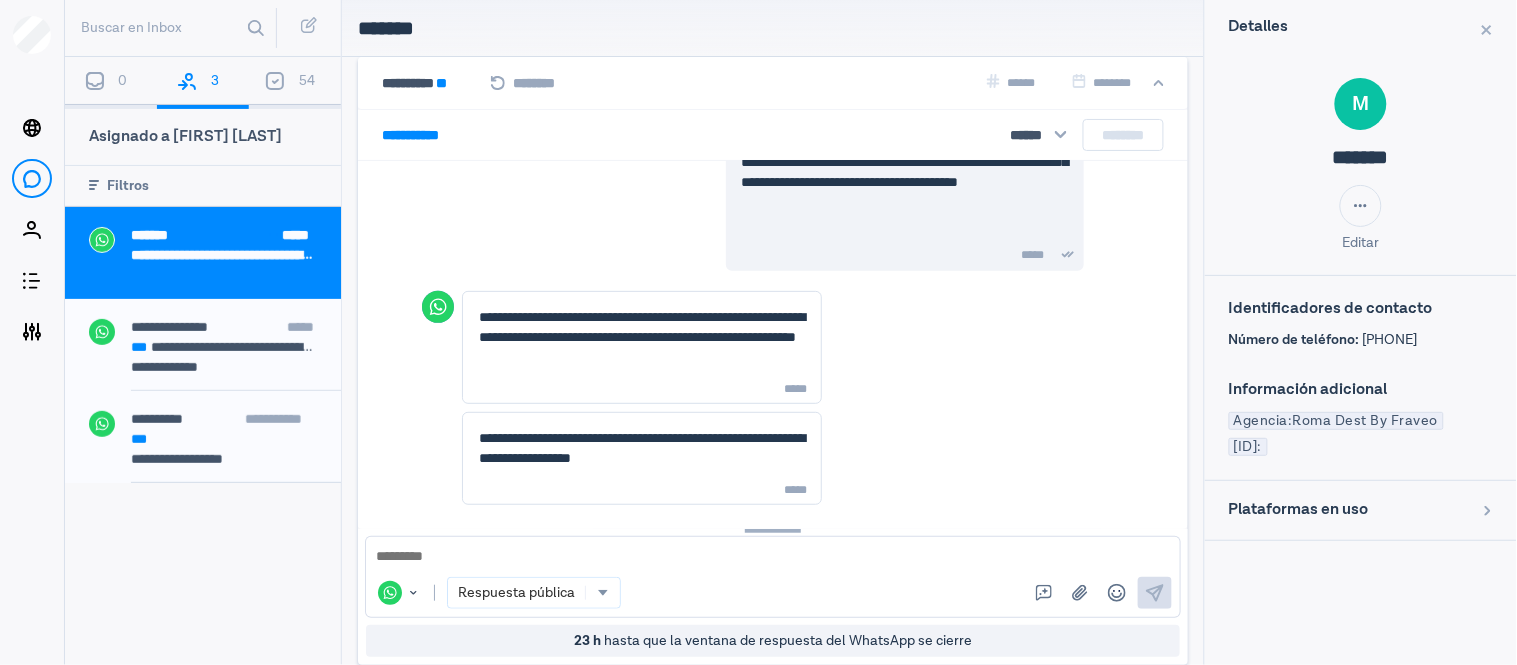 click on "* [NAME]" at bounding box center (417, 135) 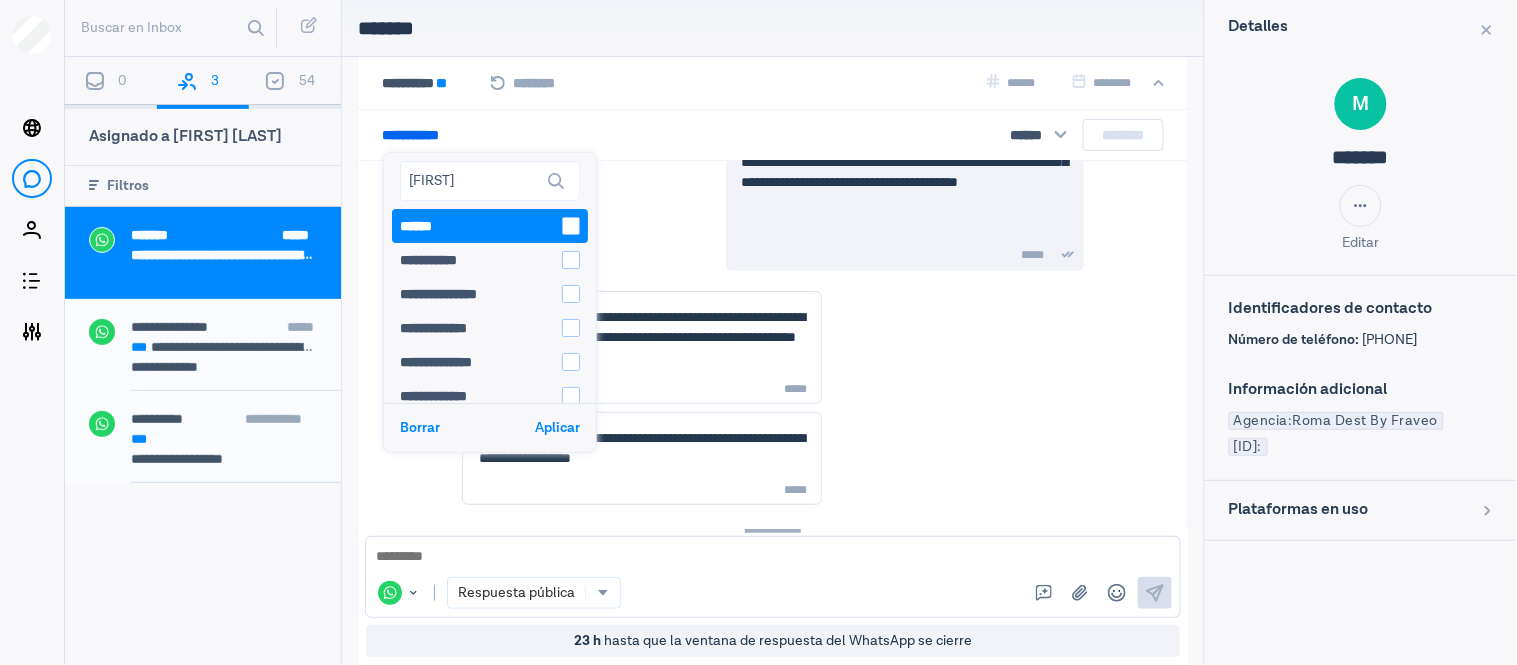 type on "[FIRST]" 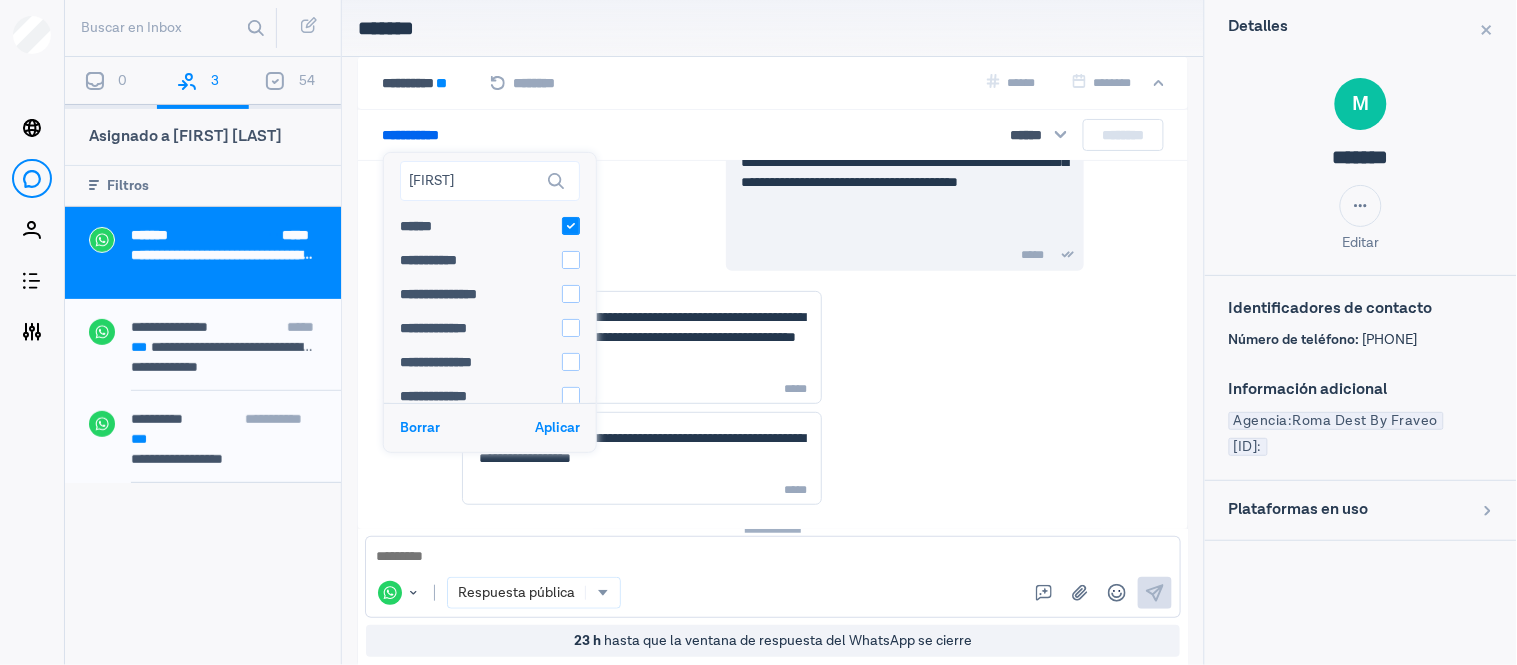 click on "Aplicar" at bounding box center [557, 428] 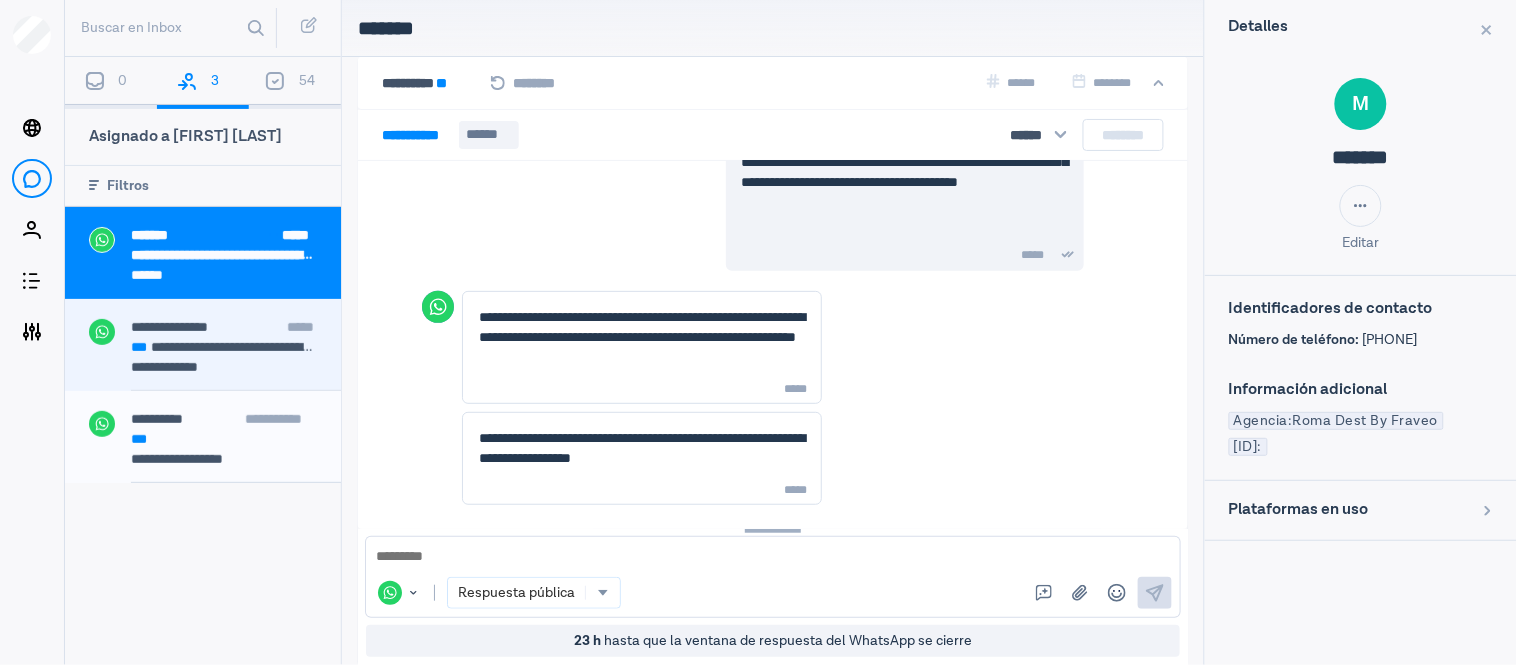 click on "**********" at bounding box center [224, 347] 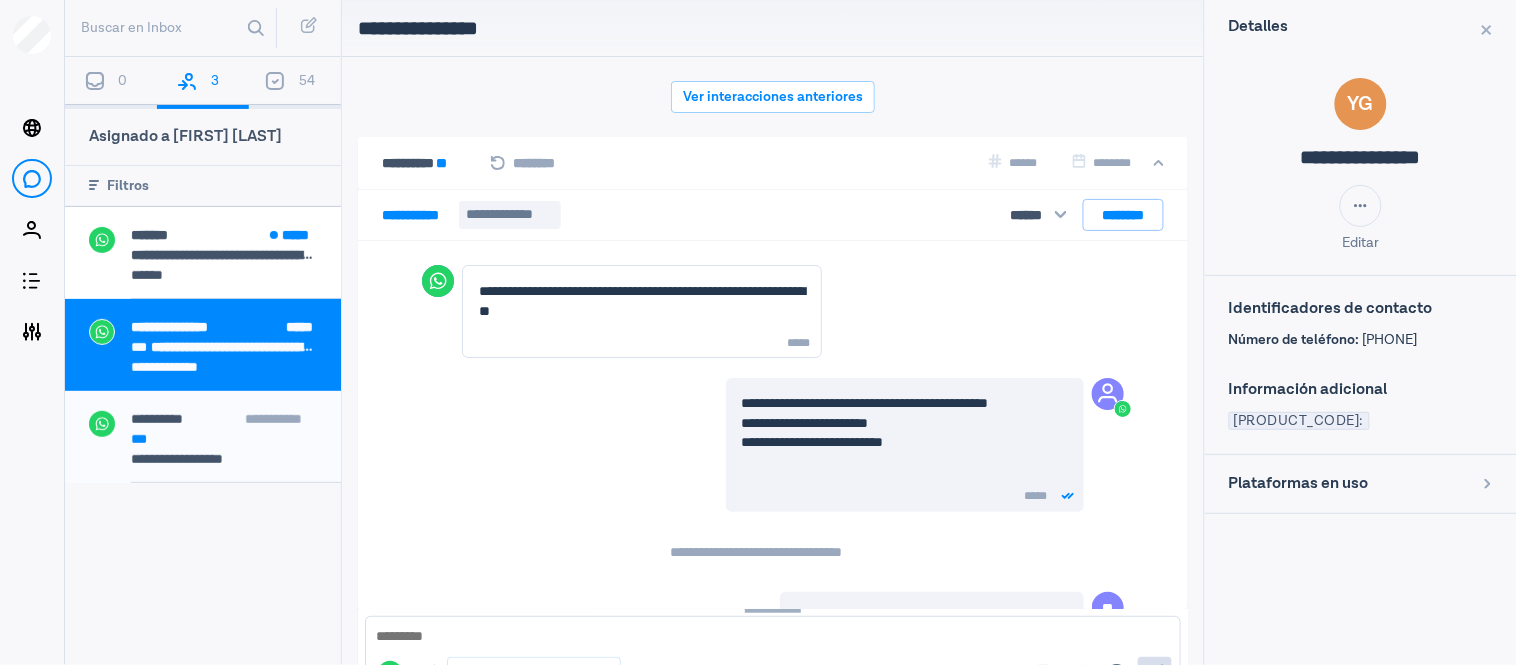 scroll, scrollTop: 80, scrollLeft: 0, axis: vertical 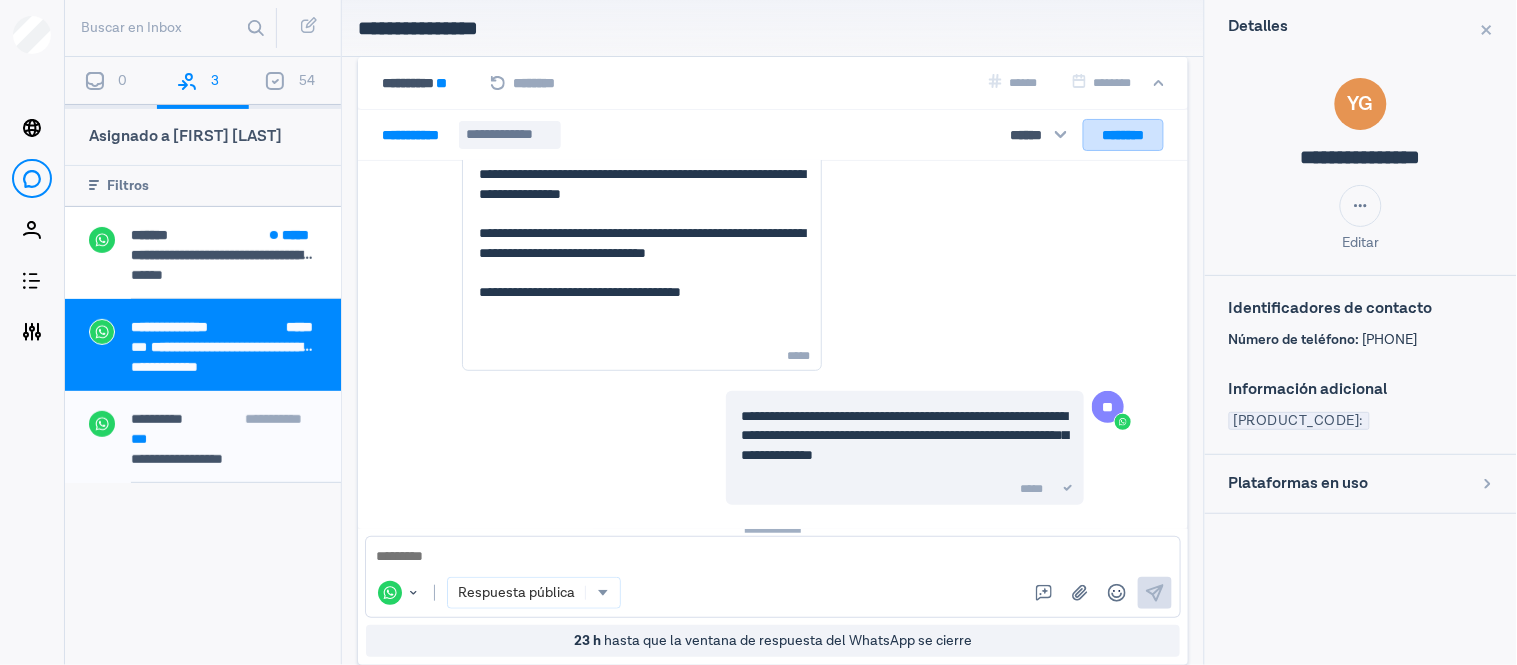 click on "[NAME]" at bounding box center [1123, 135] 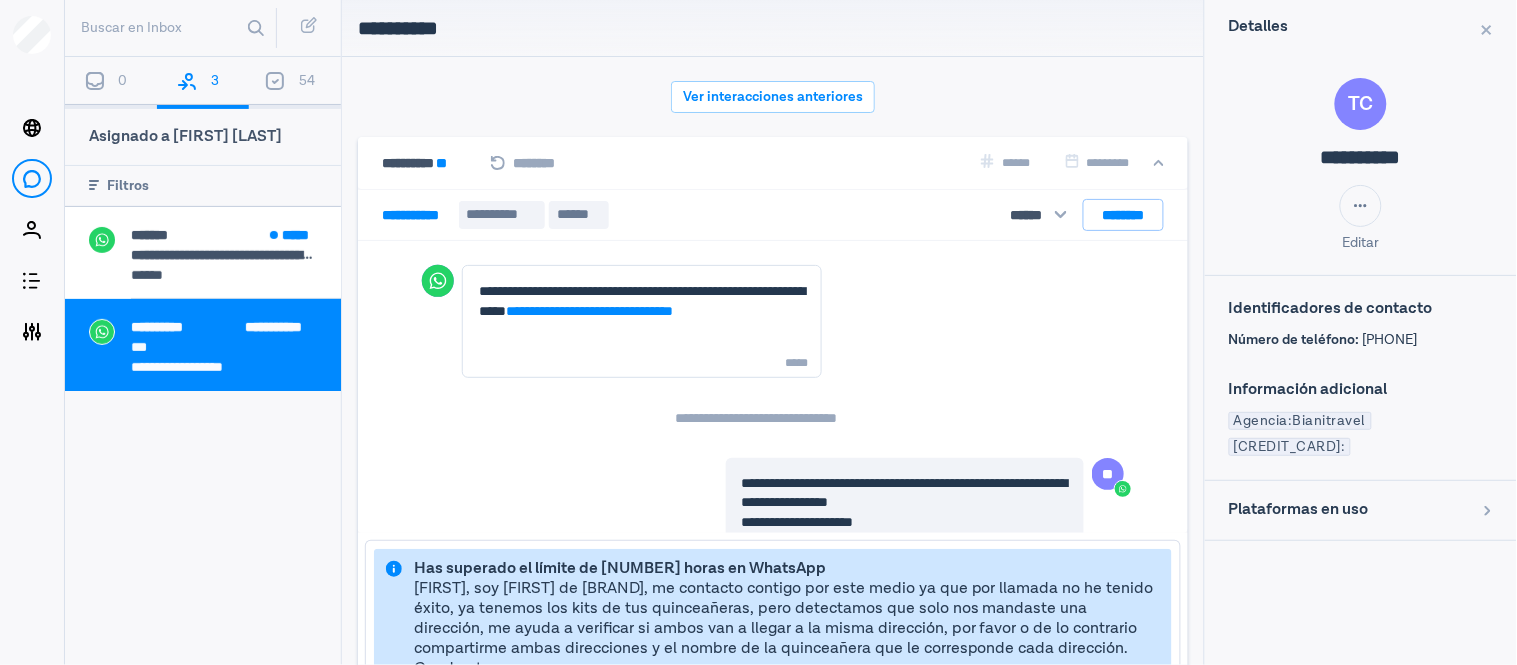 scroll, scrollTop: 1427, scrollLeft: 0, axis: vertical 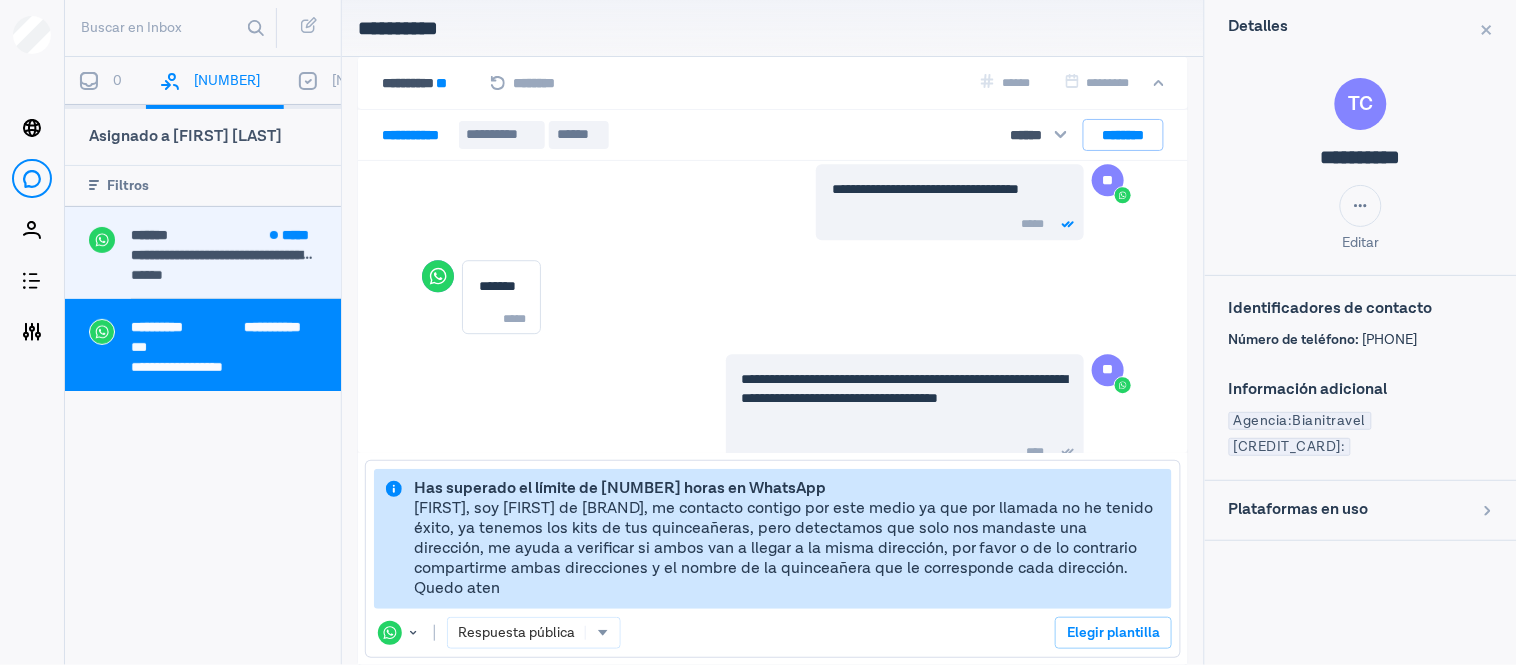 click on "******" at bounding box center (224, 277) 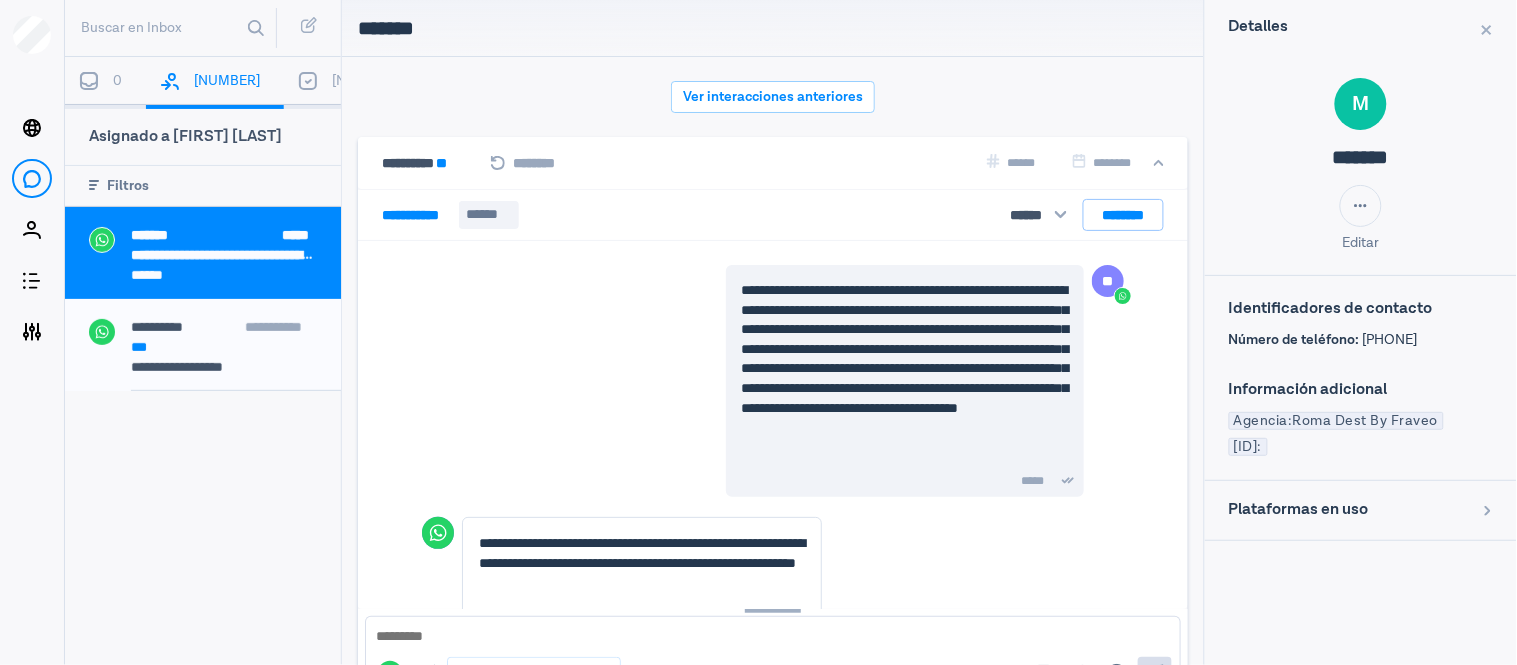 scroll, scrollTop: 80, scrollLeft: 0, axis: vertical 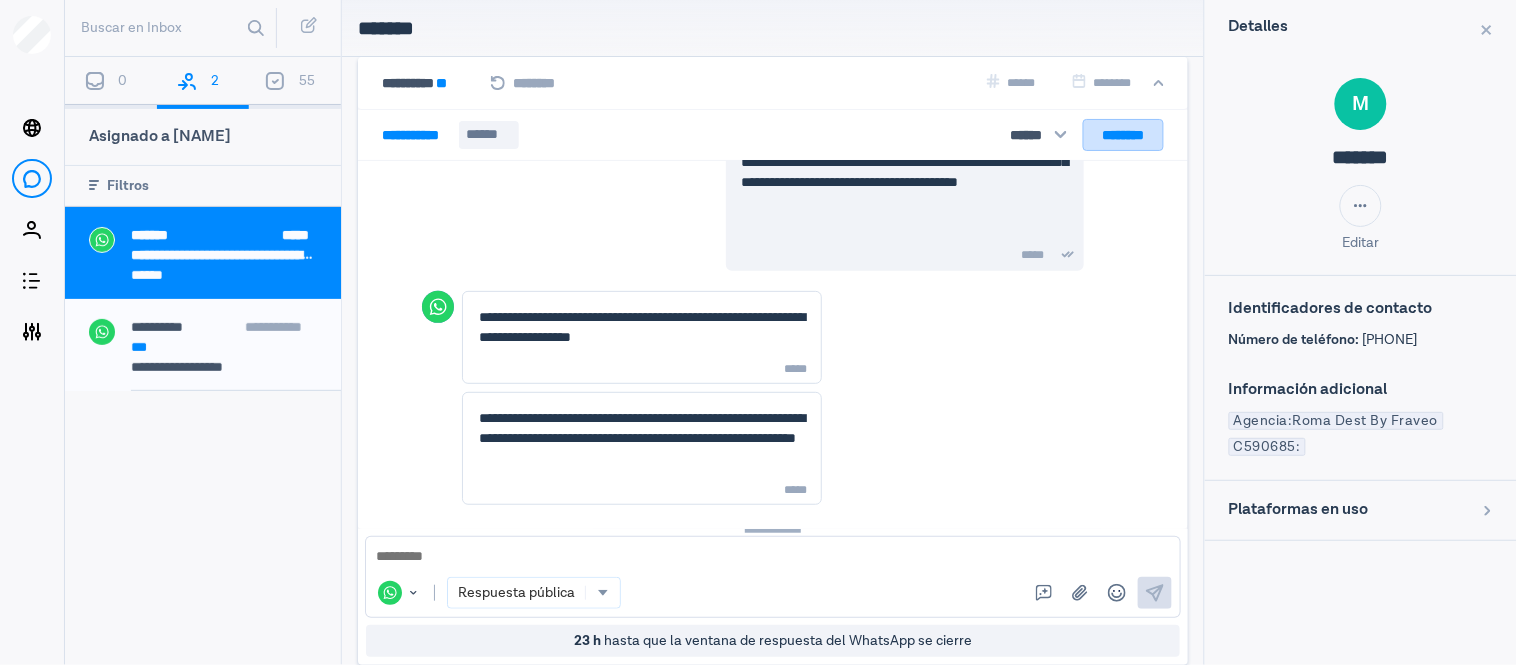 click on "********" at bounding box center (1123, 135) 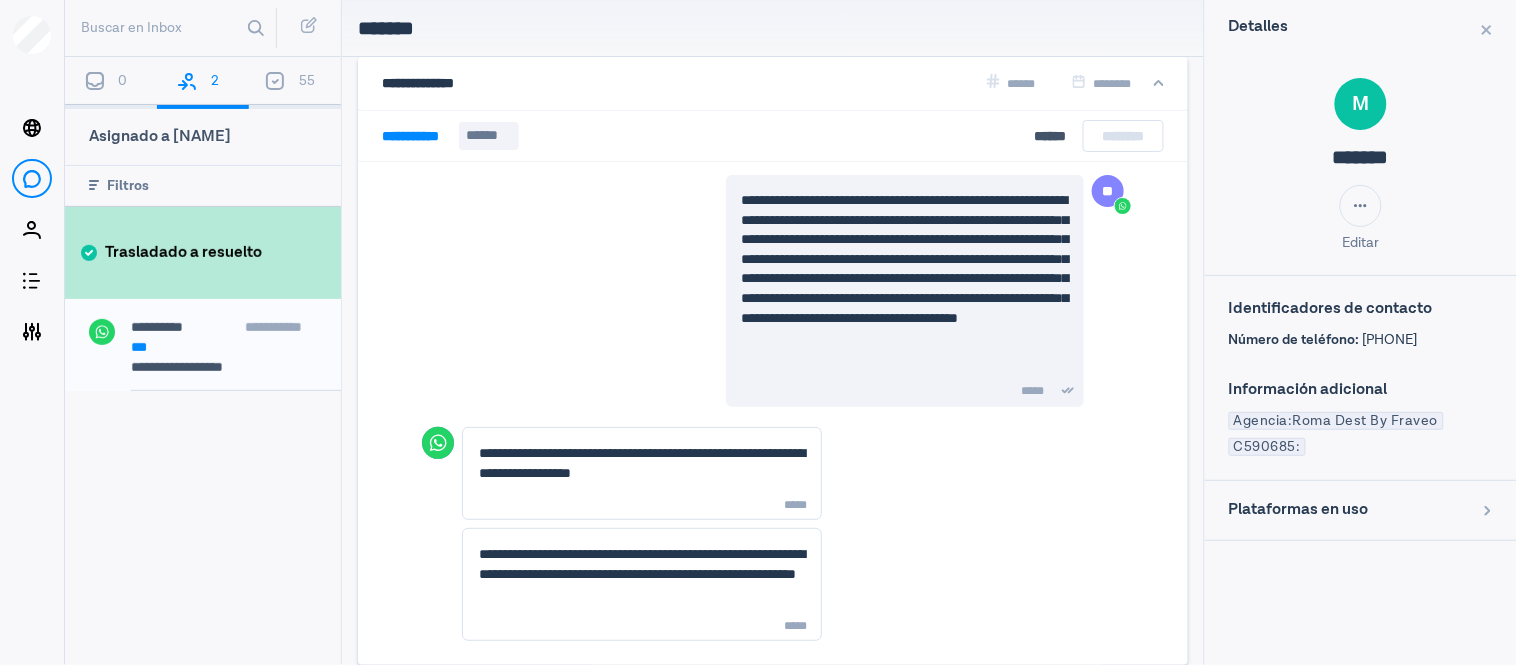 scroll, scrollTop: 11, scrollLeft: 0, axis: vertical 